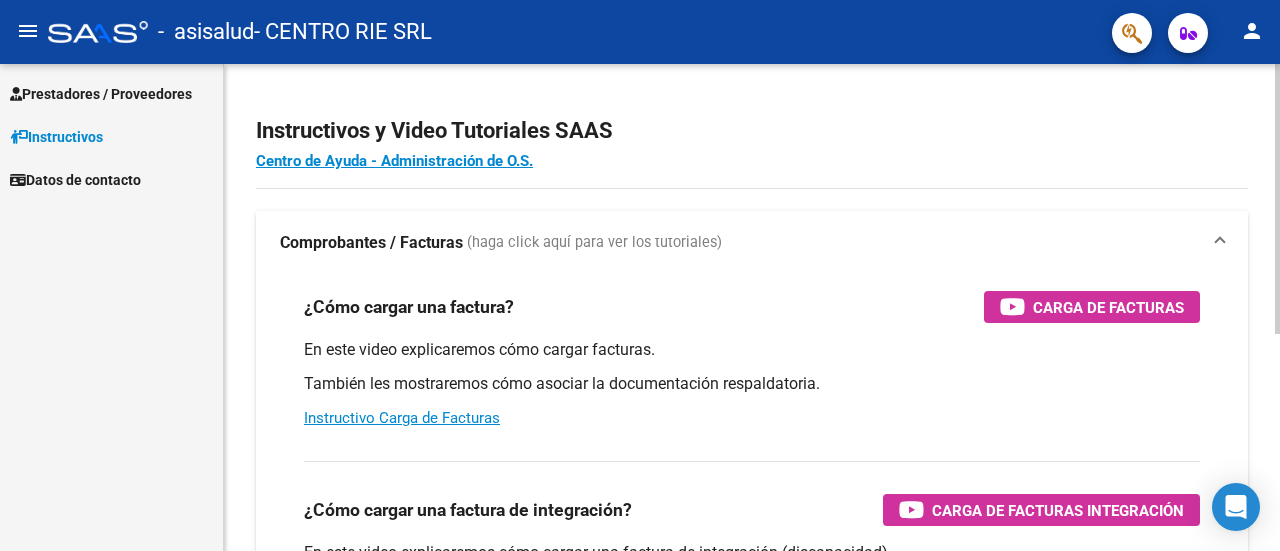 scroll, scrollTop: 0, scrollLeft: 0, axis: both 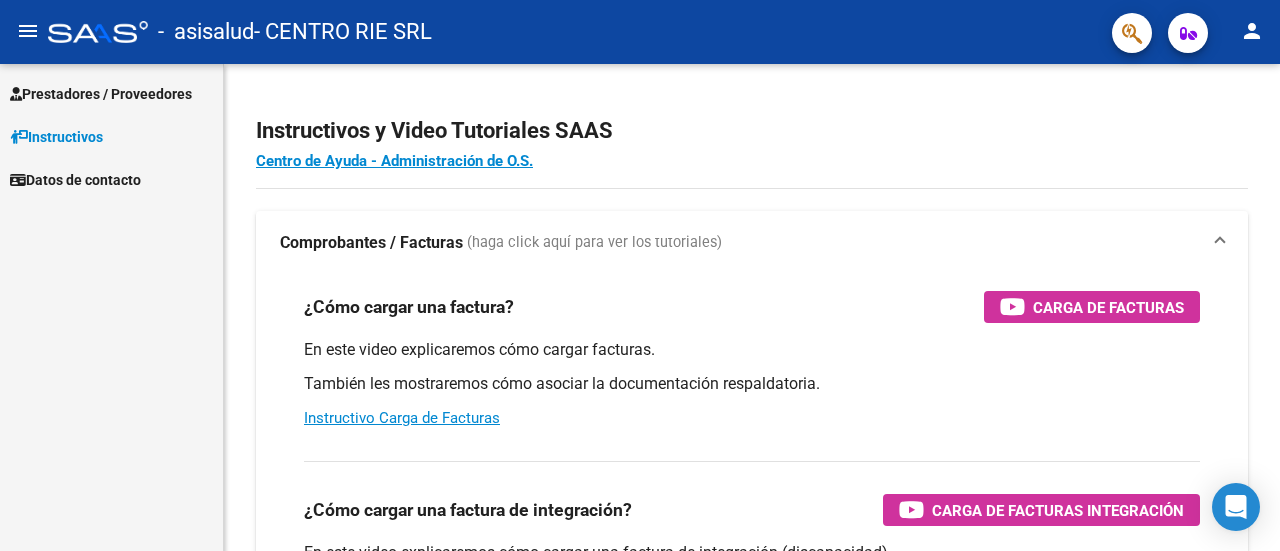 click on "Prestadores / Proveedores" at bounding box center [101, 94] 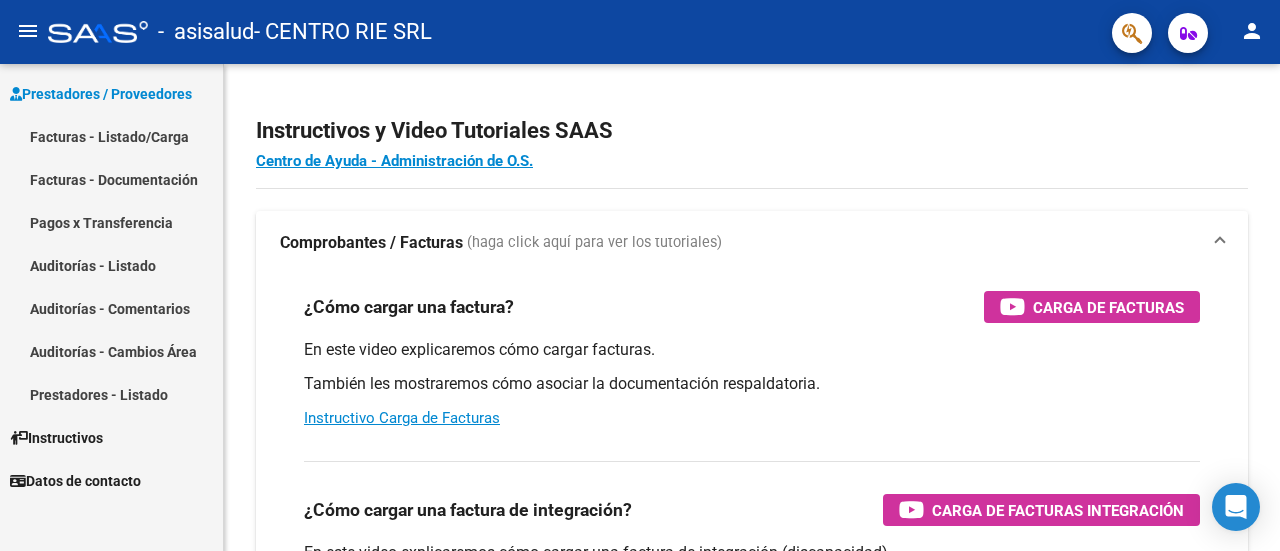 click on "Facturas - Listado/Carga" at bounding box center (111, 136) 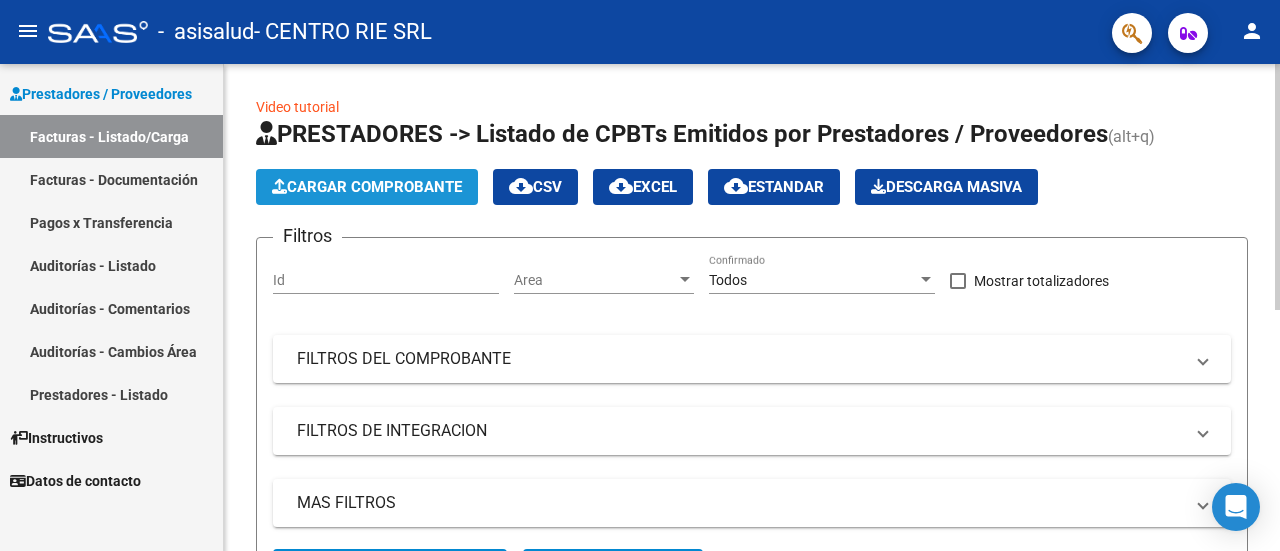 click on "Cargar Comprobante" 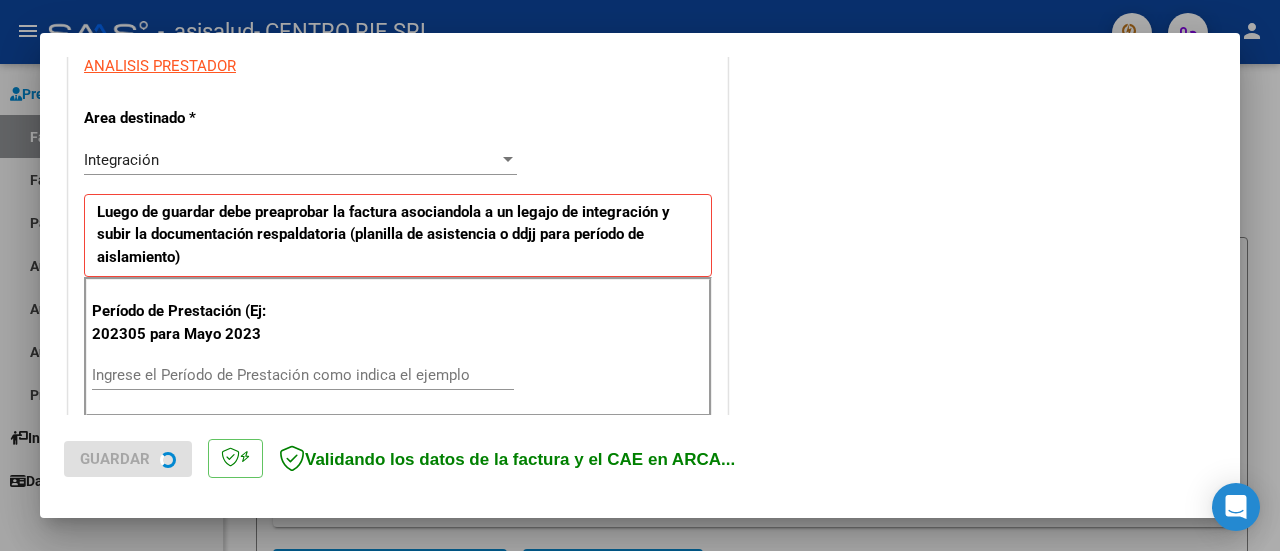 scroll, scrollTop: 400, scrollLeft: 0, axis: vertical 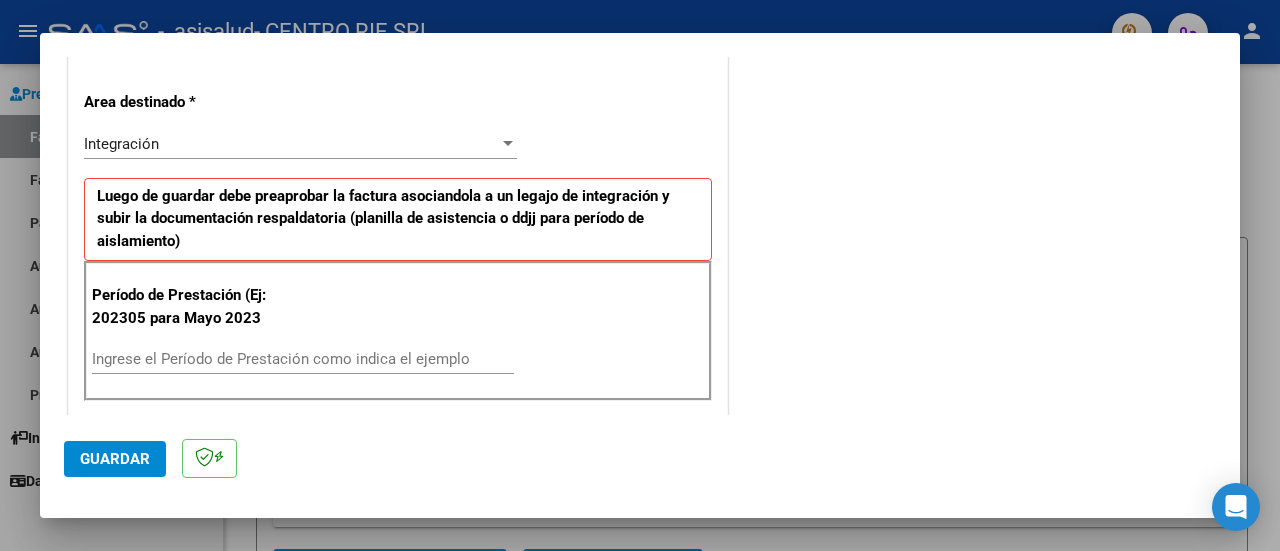 click on "Ingrese el Período de Prestación como indica el ejemplo" at bounding box center [303, 359] 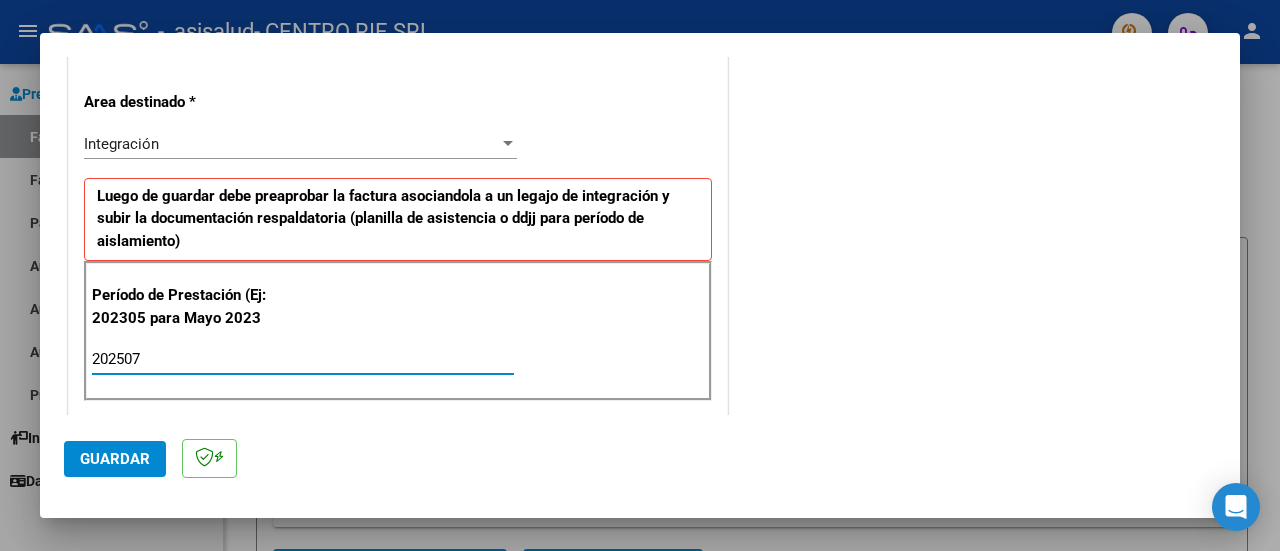 type on "202507" 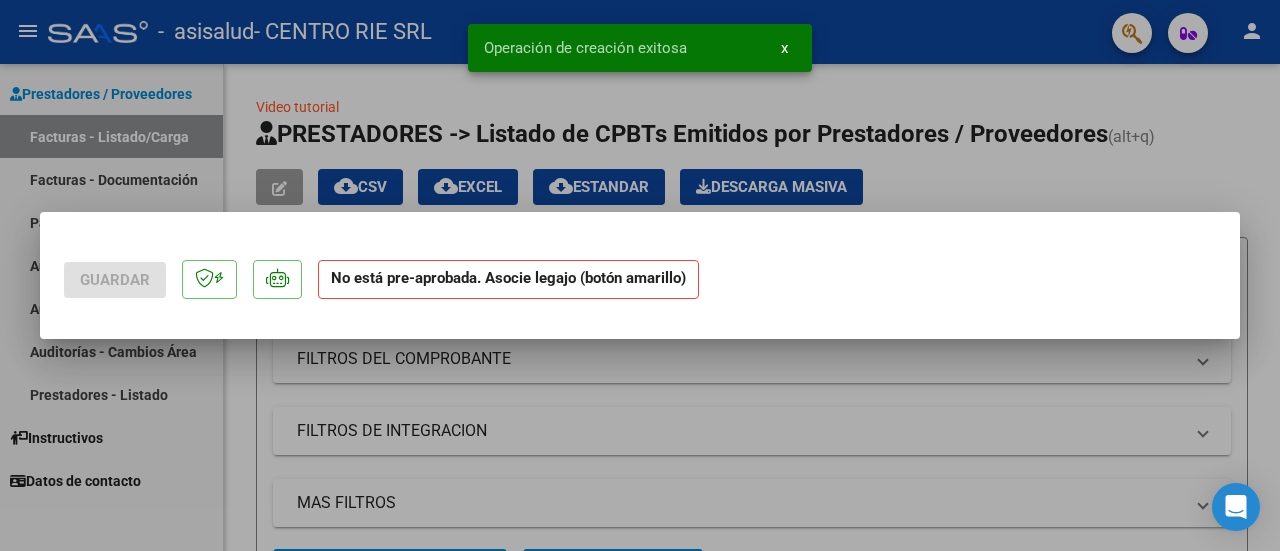 scroll, scrollTop: 0, scrollLeft: 0, axis: both 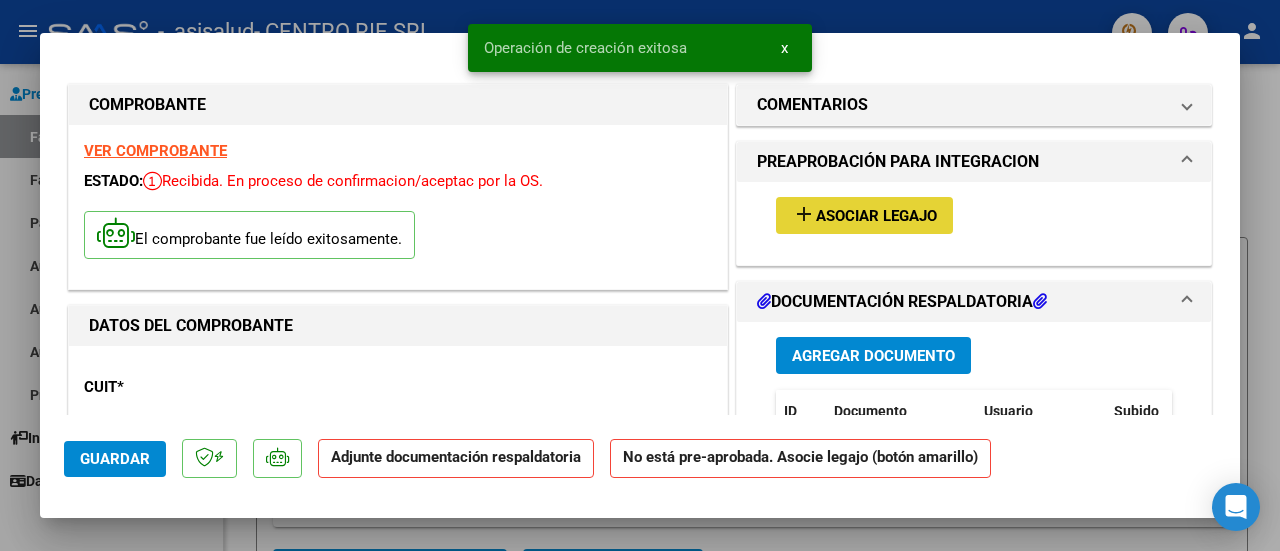 click on "add" at bounding box center (804, 214) 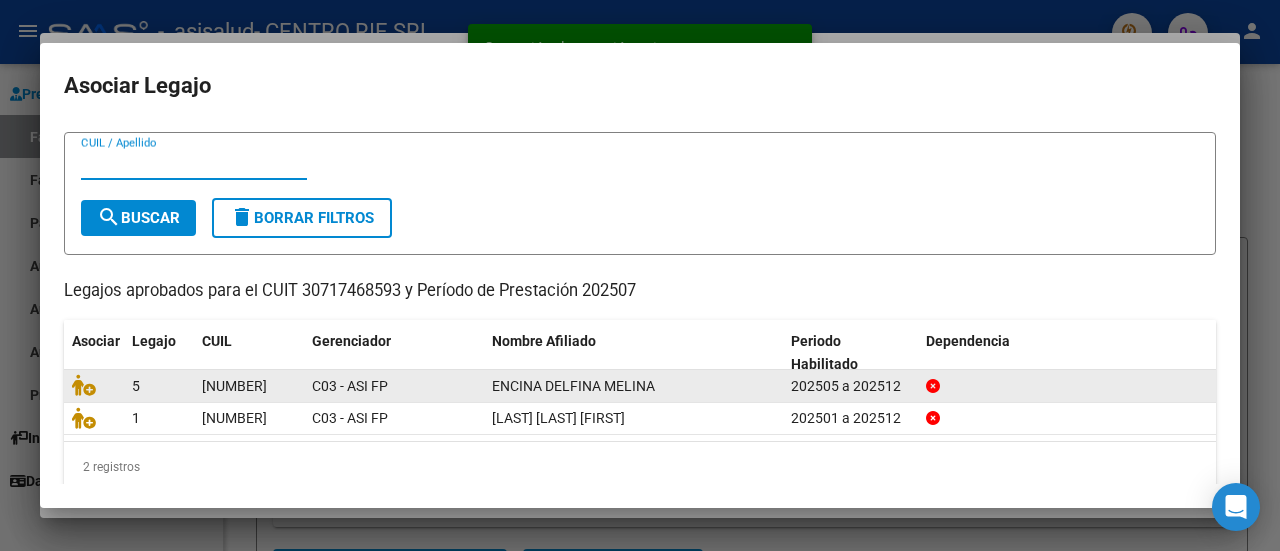 scroll, scrollTop: 63, scrollLeft: 0, axis: vertical 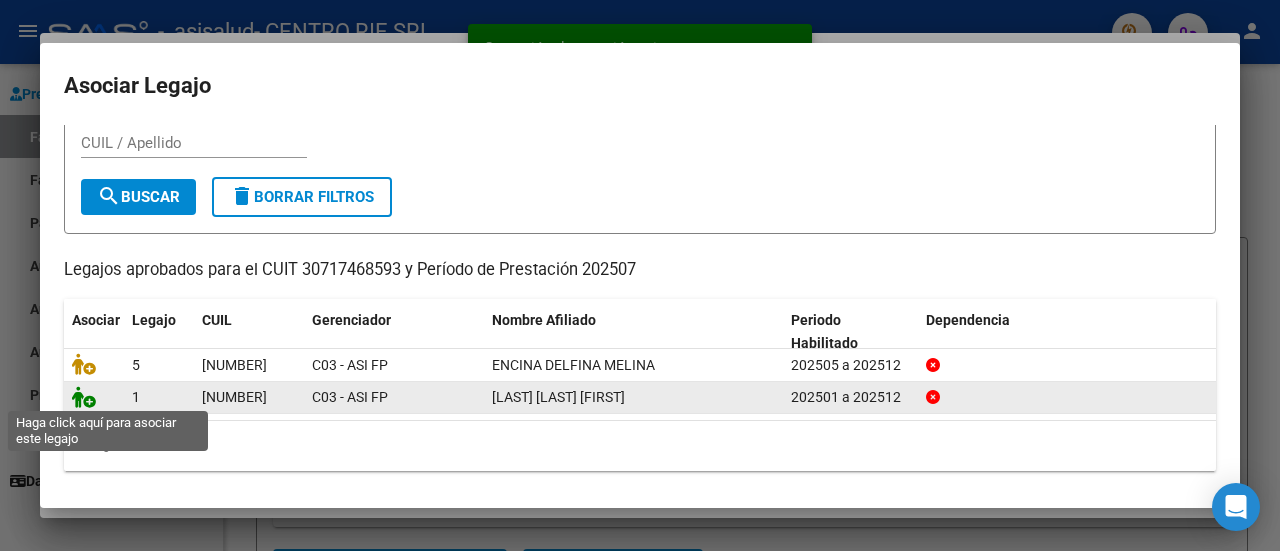 click 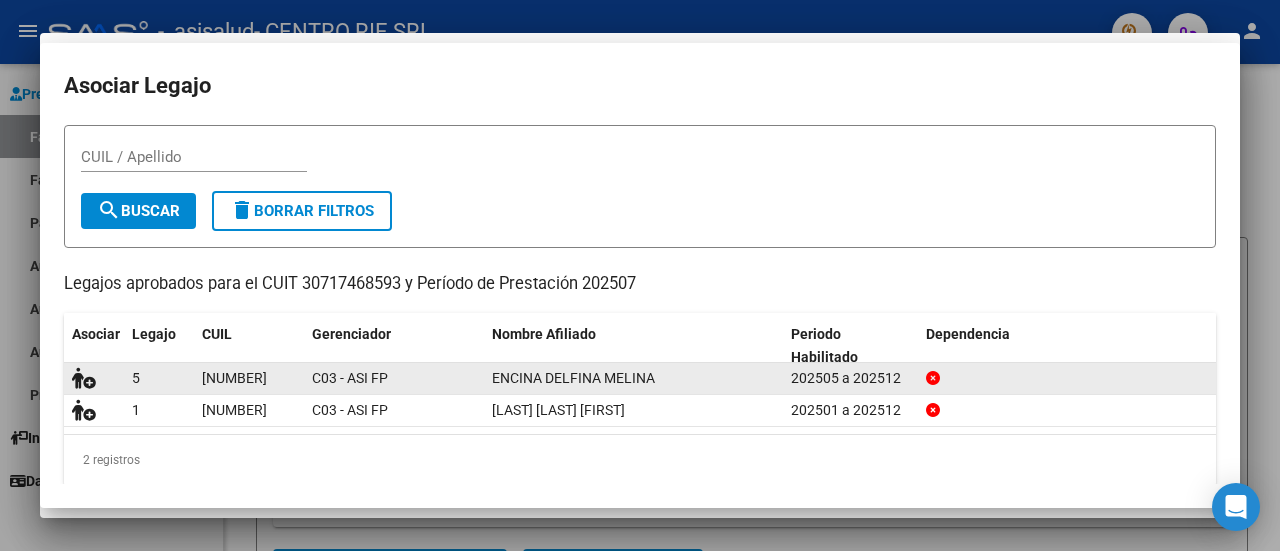scroll, scrollTop: 0, scrollLeft: 0, axis: both 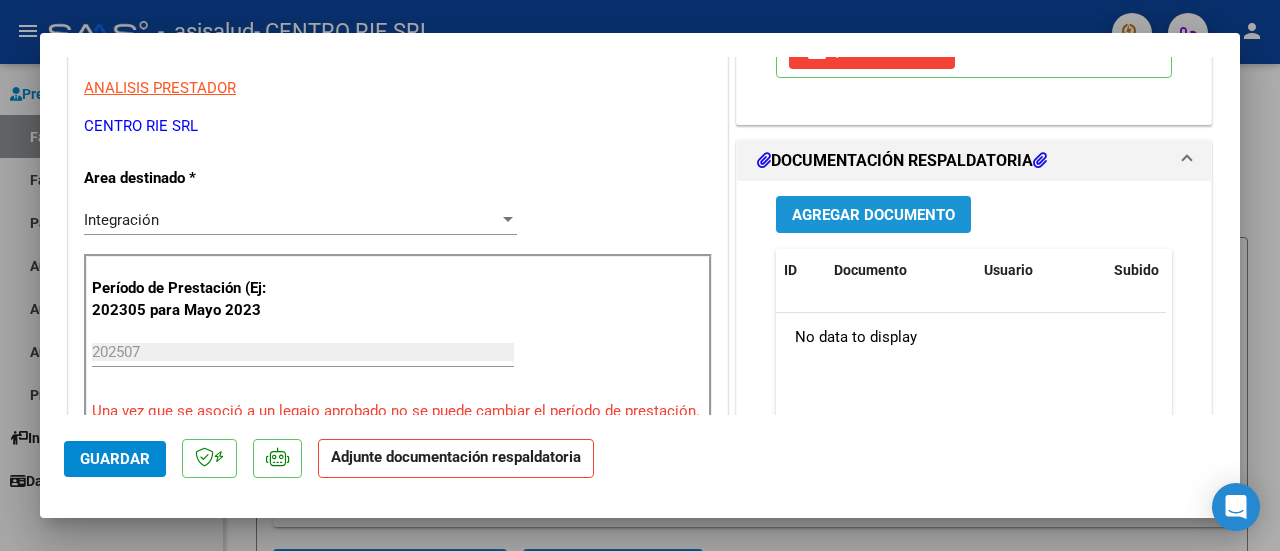 click on "Agregar Documento" at bounding box center [873, 215] 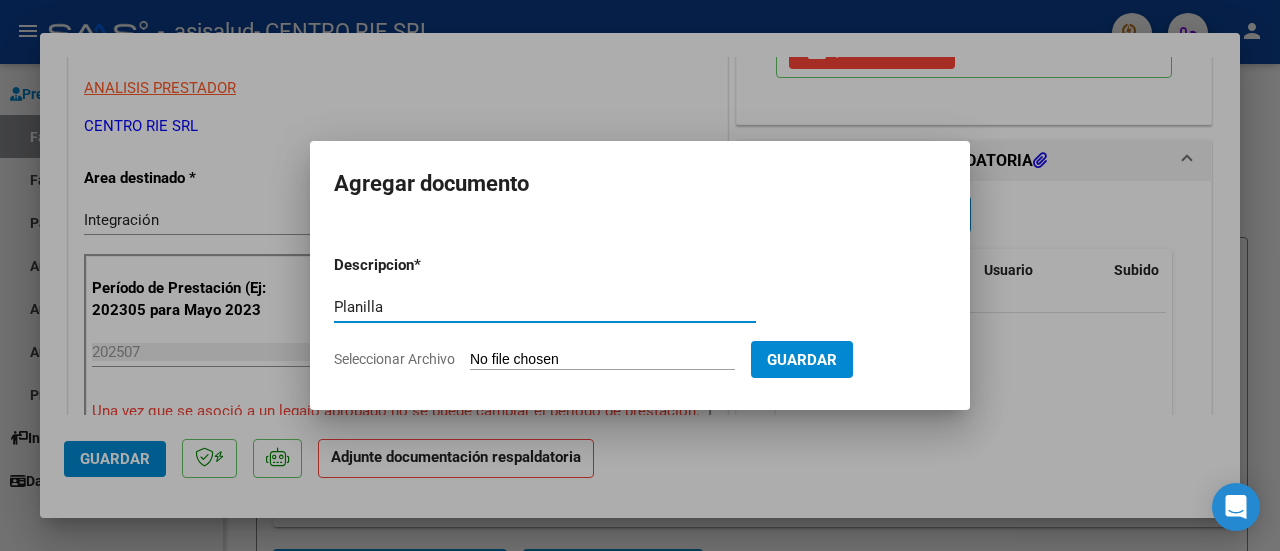 type on "Planilla" 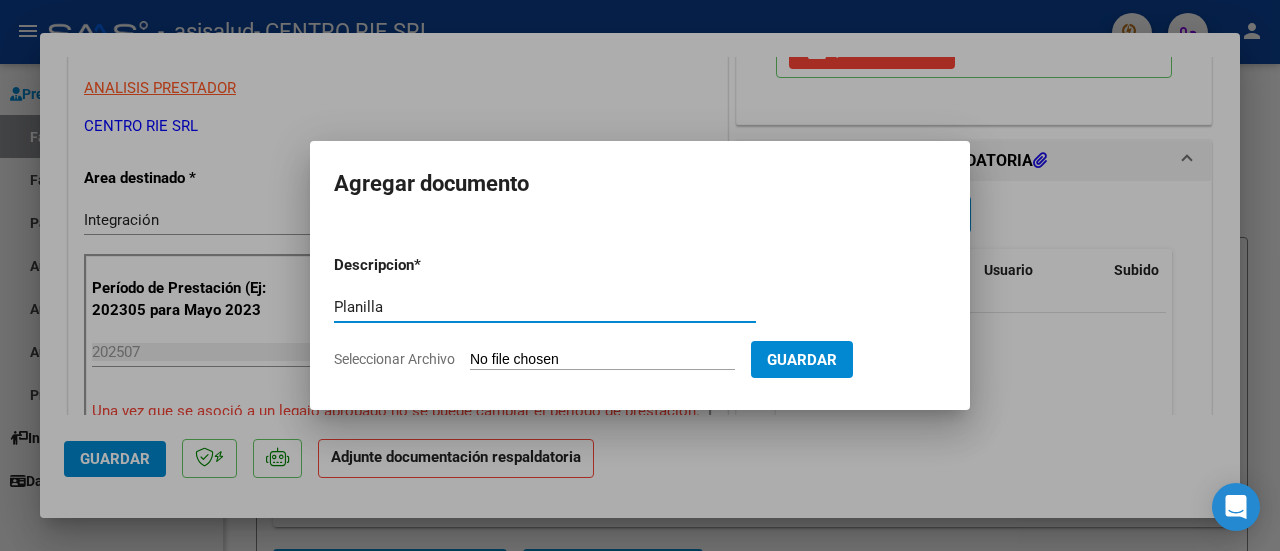 type on "C:\fakepath\2404 - Luque Luna Isabella Adabel.pdf" 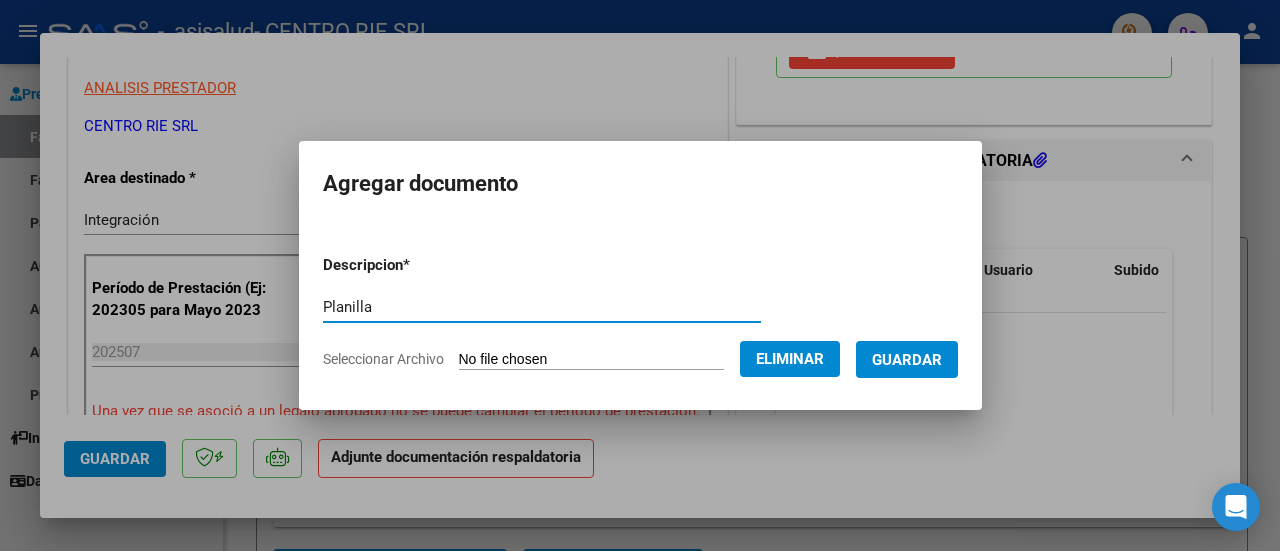 click on "Guardar" at bounding box center (907, 360) 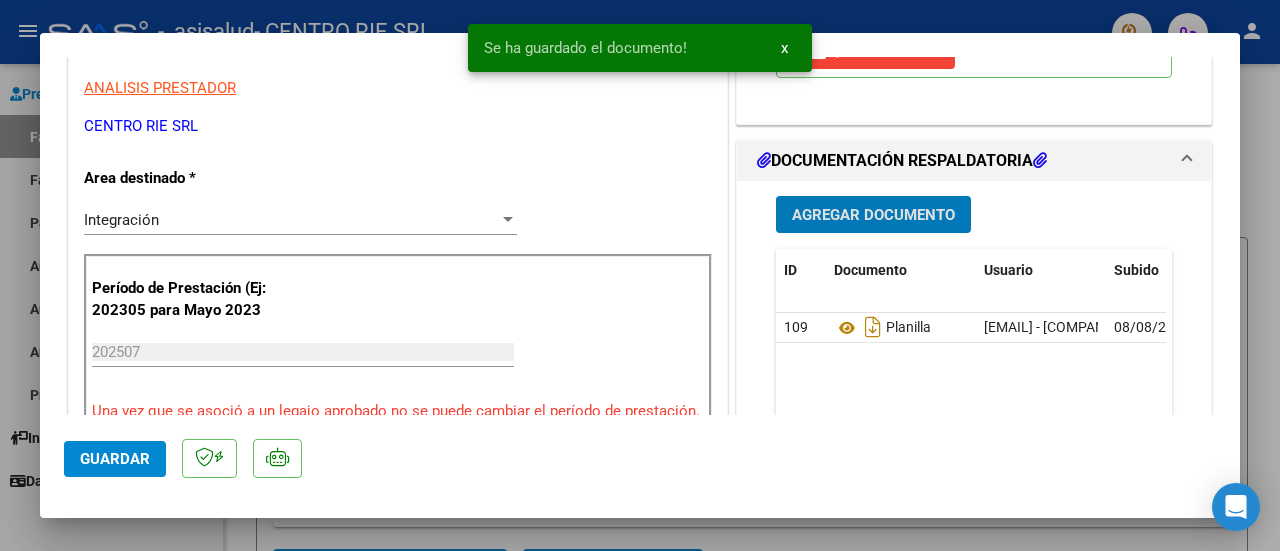 click on "Guardar" 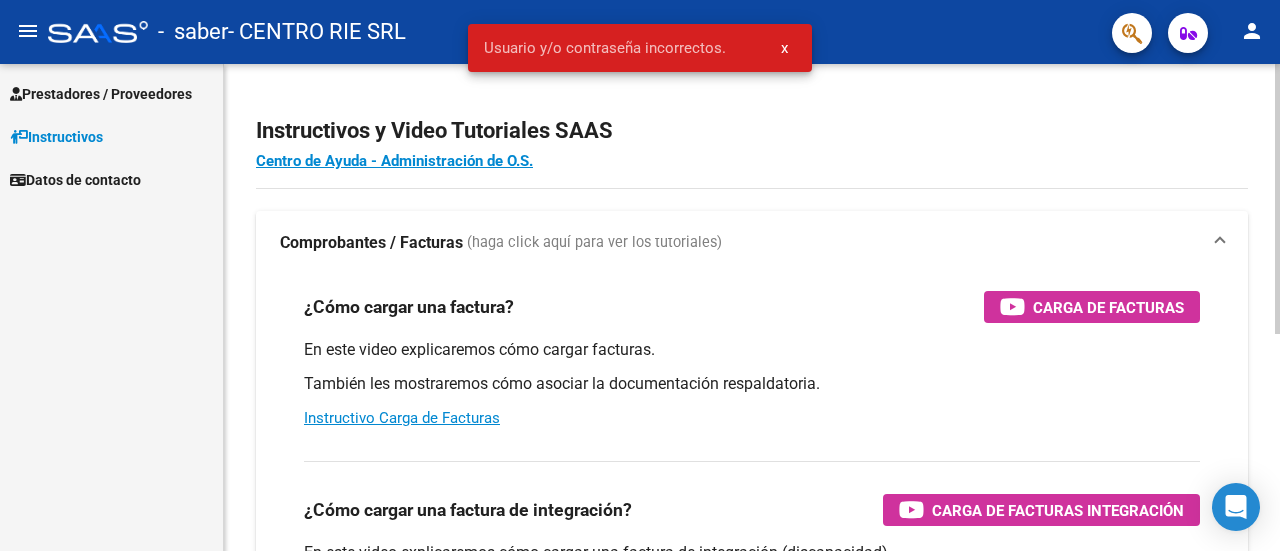 scroll, scrollTop: 0, scrollLeft: 0, axis: both 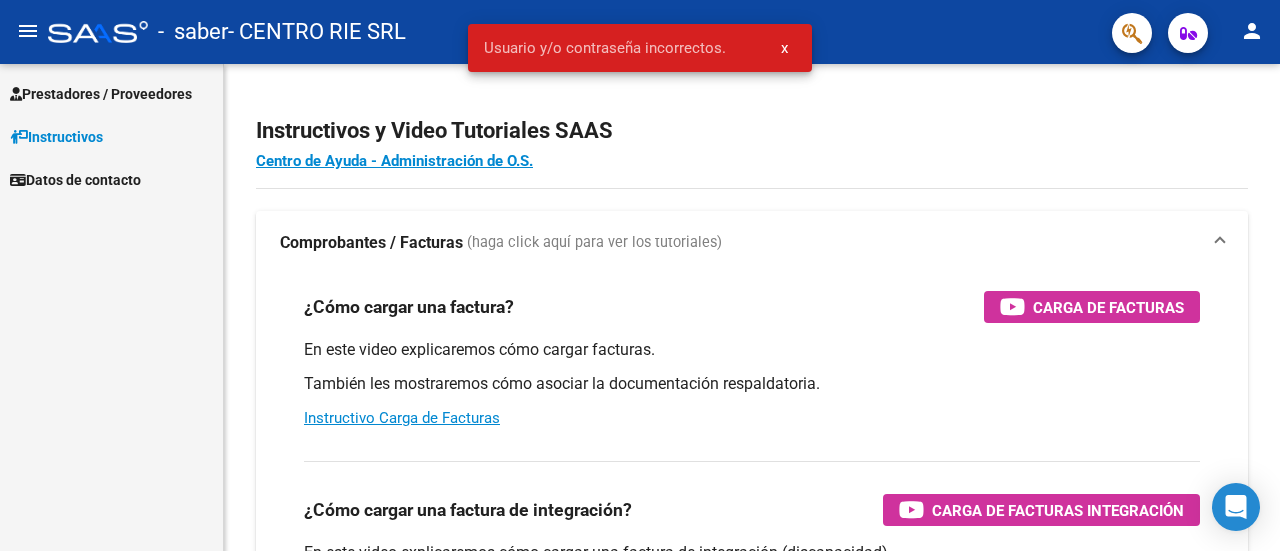 click on "Prestadores / Proveedores" at bounding box center (101, 94) 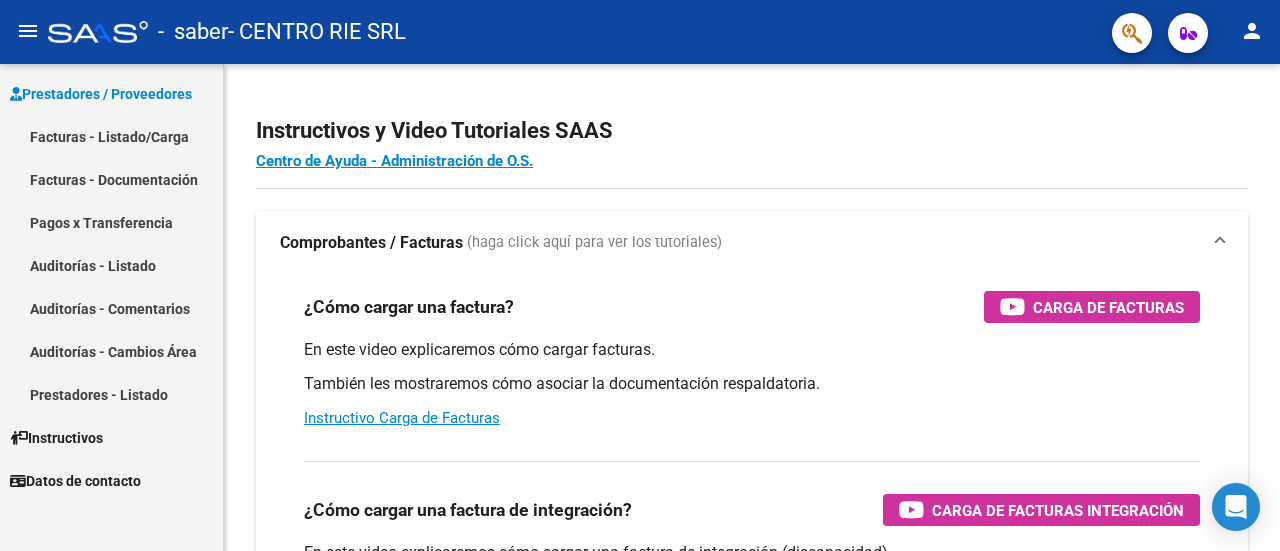 click on "Facturas - Listado/Carga" at bounding box center (111, 136) 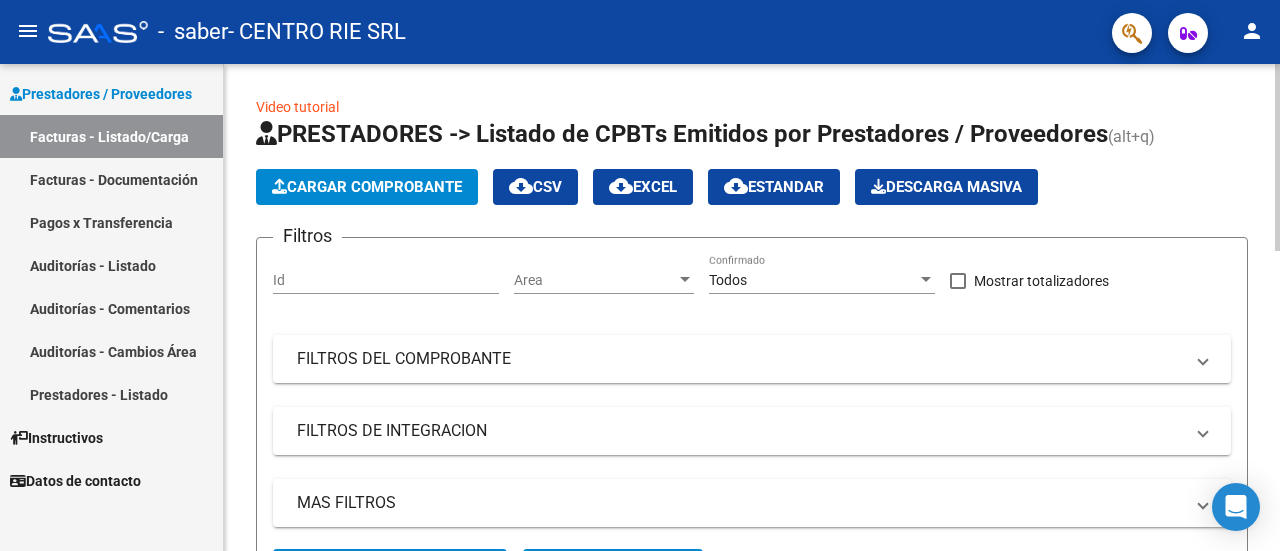 click on "Cargar Comprobante" 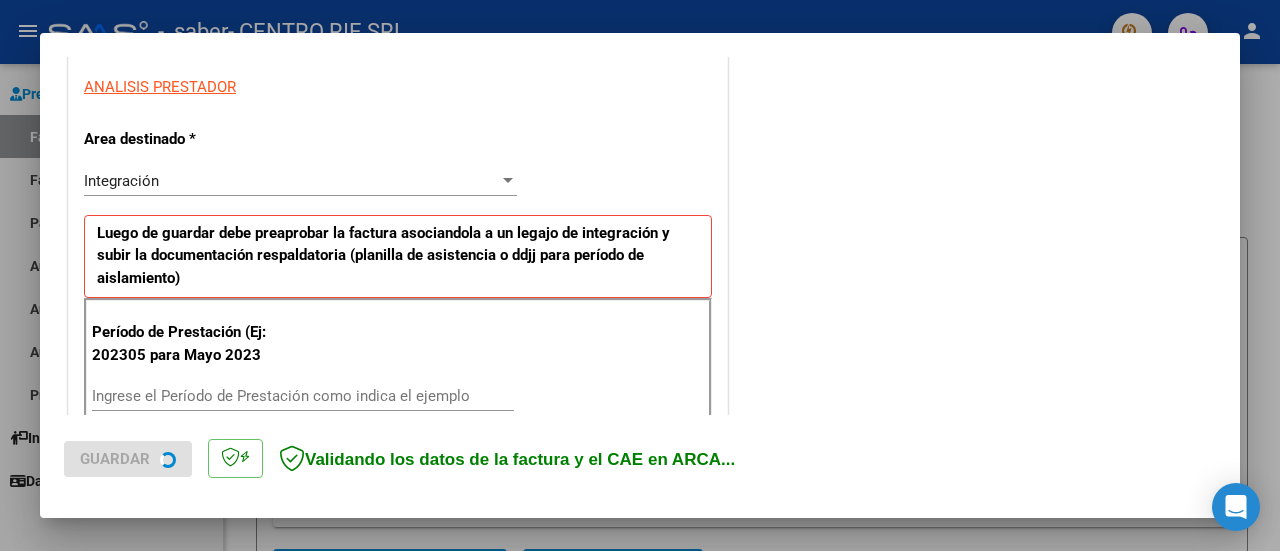 scroll, scrollTop: 400, scrollLeft: 0, axis: vertical 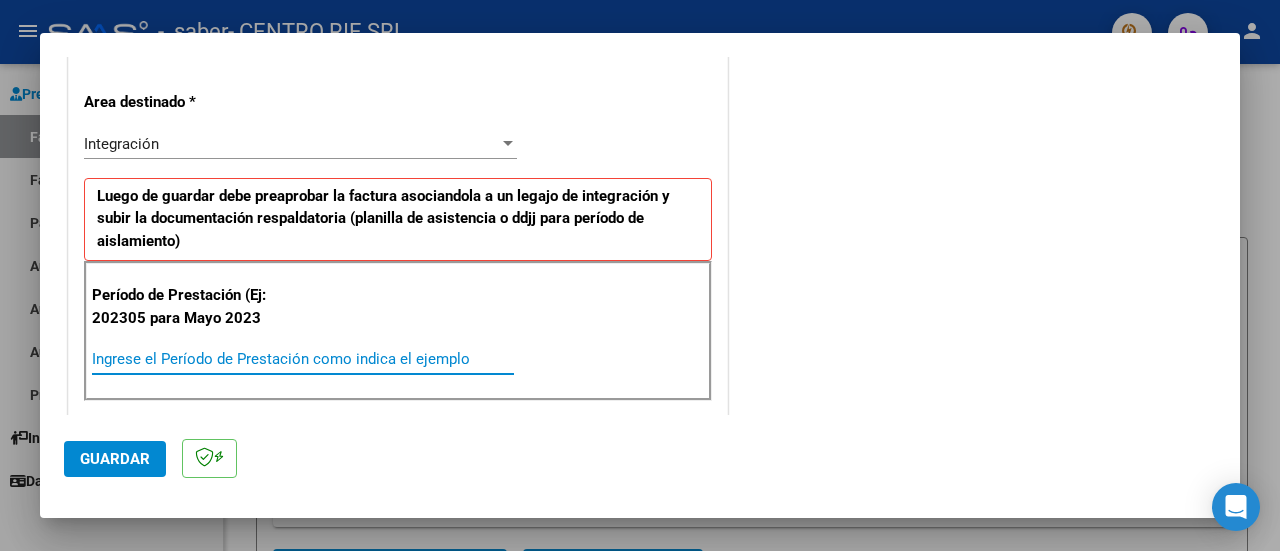 click on "Ingrese el Período de Prestación como indica el ejemplo" at bounding box center [303, 359] 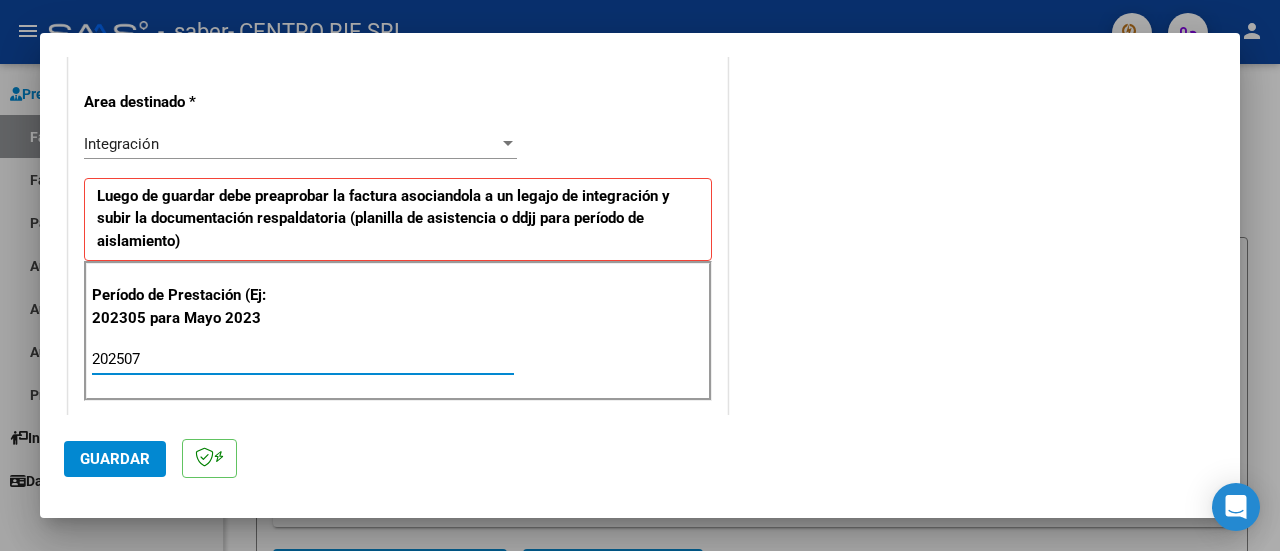 type on "202507" 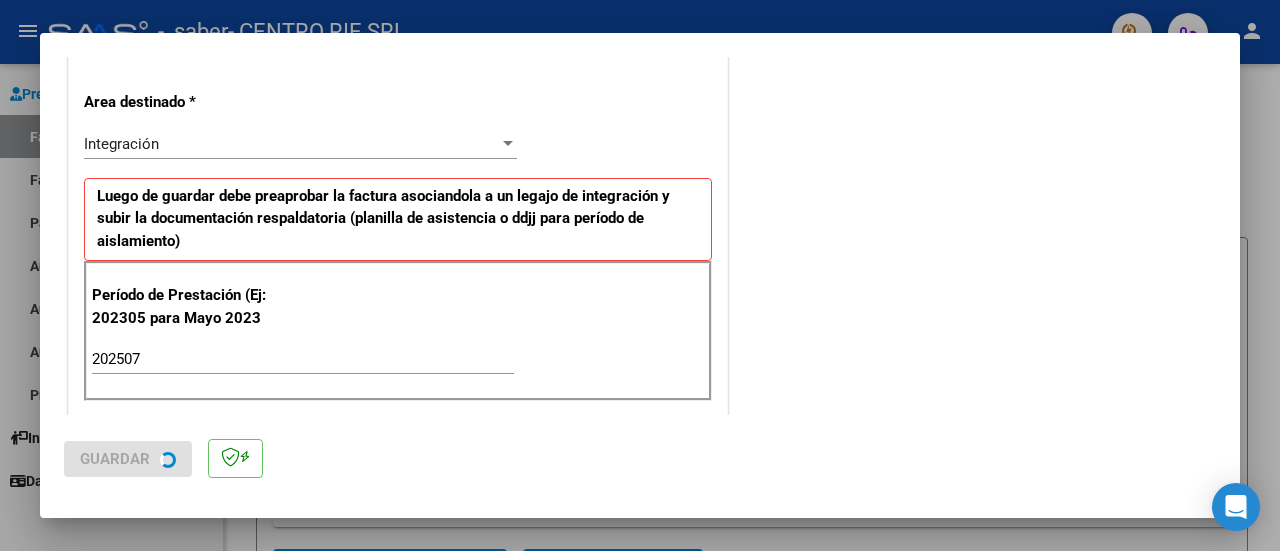 scroll, scrollTop: 0, scrollLeft: 0, axis: both 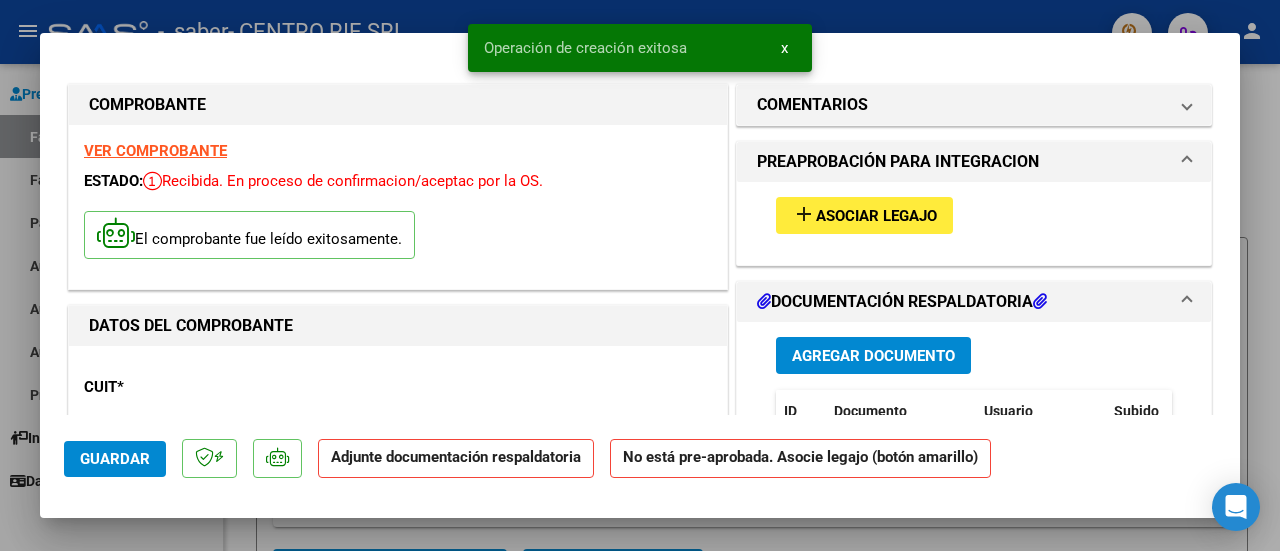 click on "add Asociar Legajo" at bounding box center (864, 215) 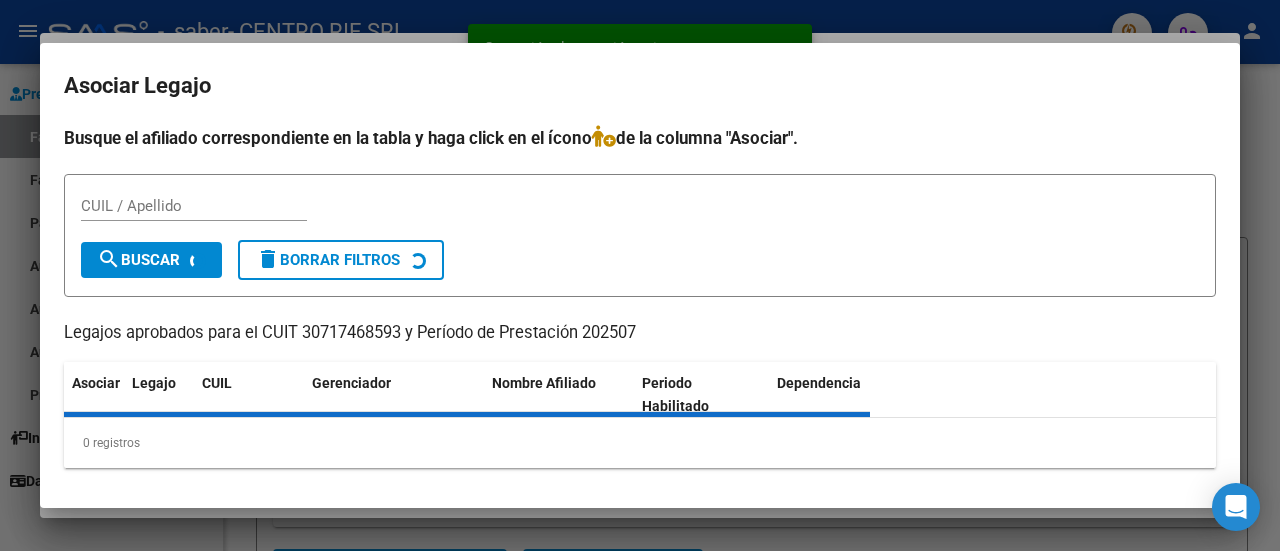 type 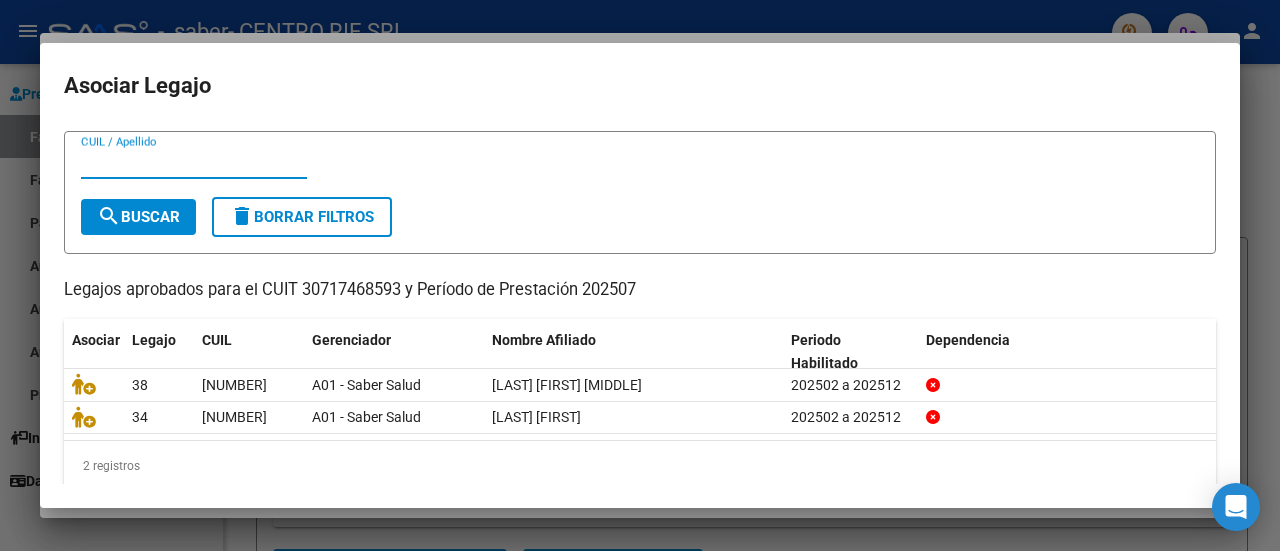 scroll, scrollTop: 63, scrollLeft: 0, axis: vertical 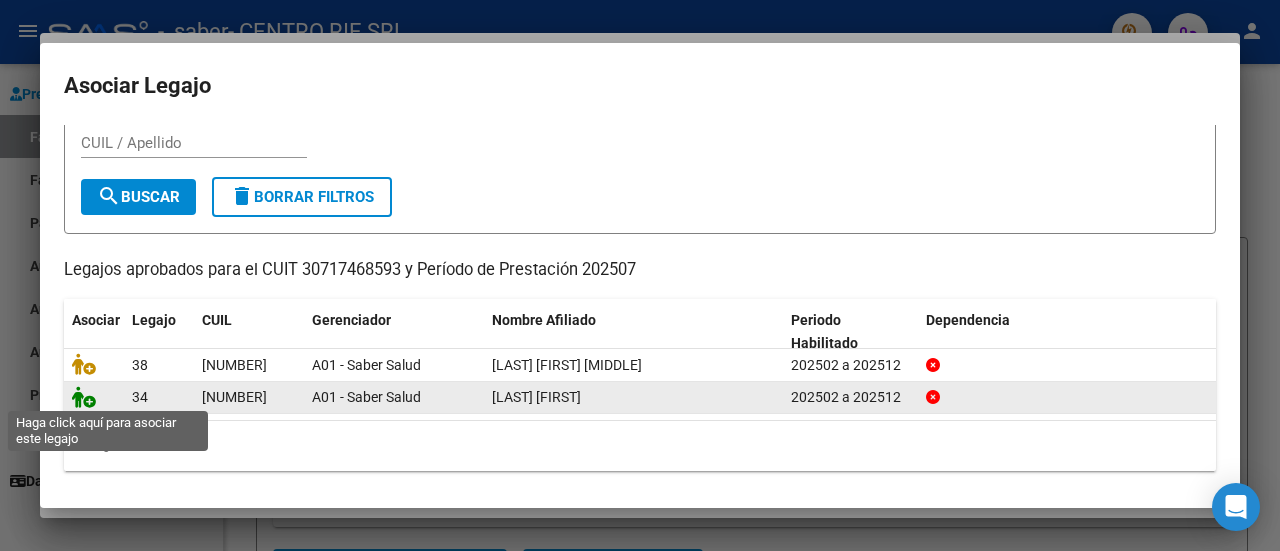 click 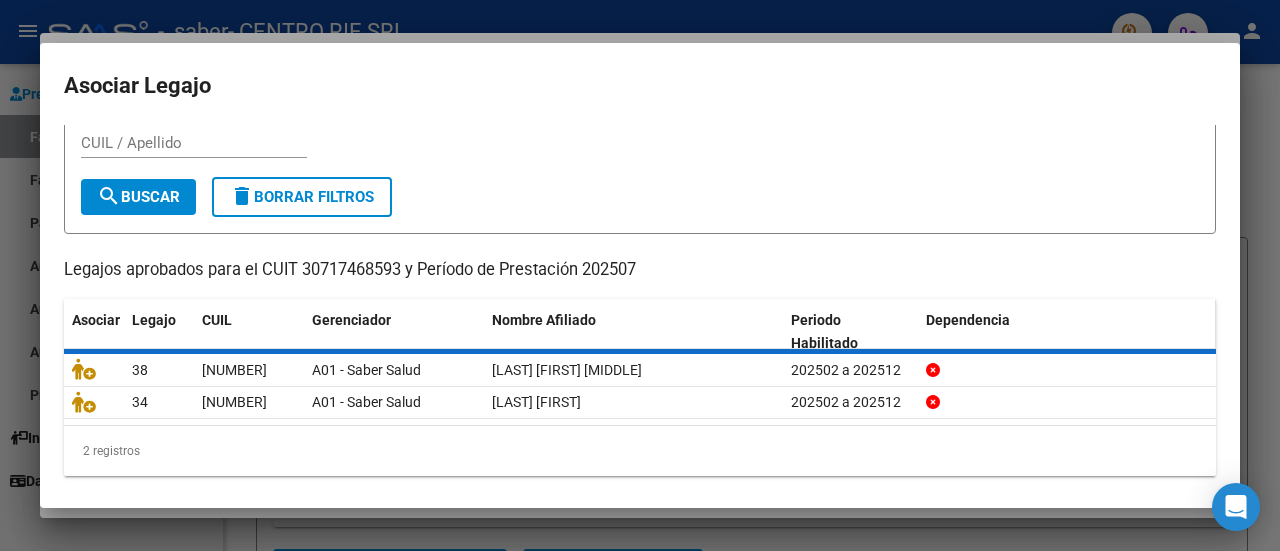 scroll, scrollTop: 0, scrollLeft: 0, axis: both 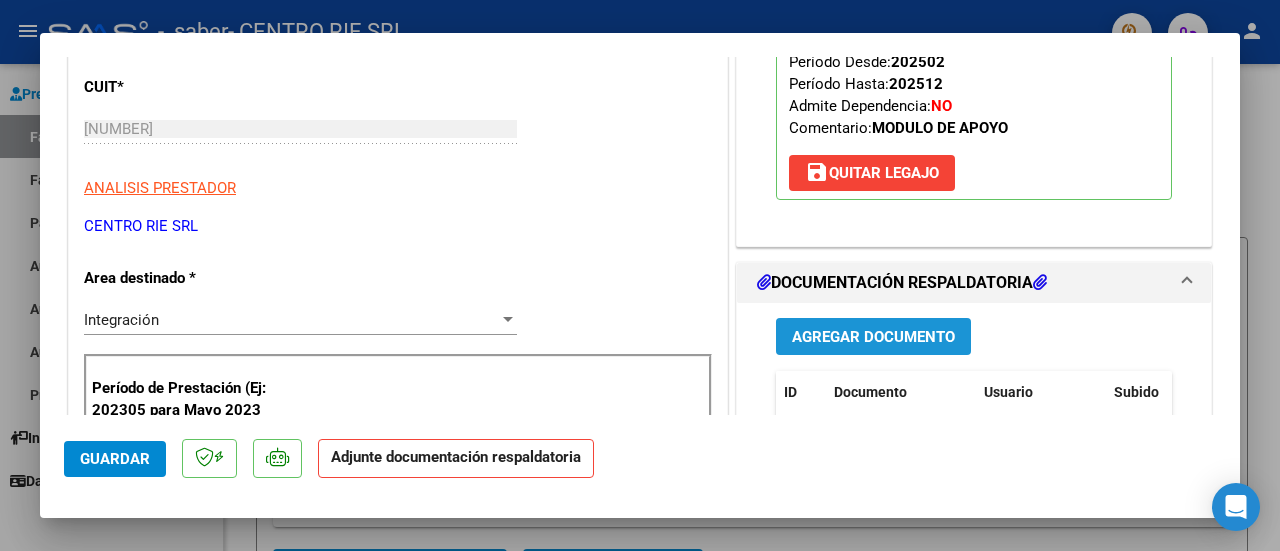 click on "Agregar Documento" at bounding box center [873, 337] 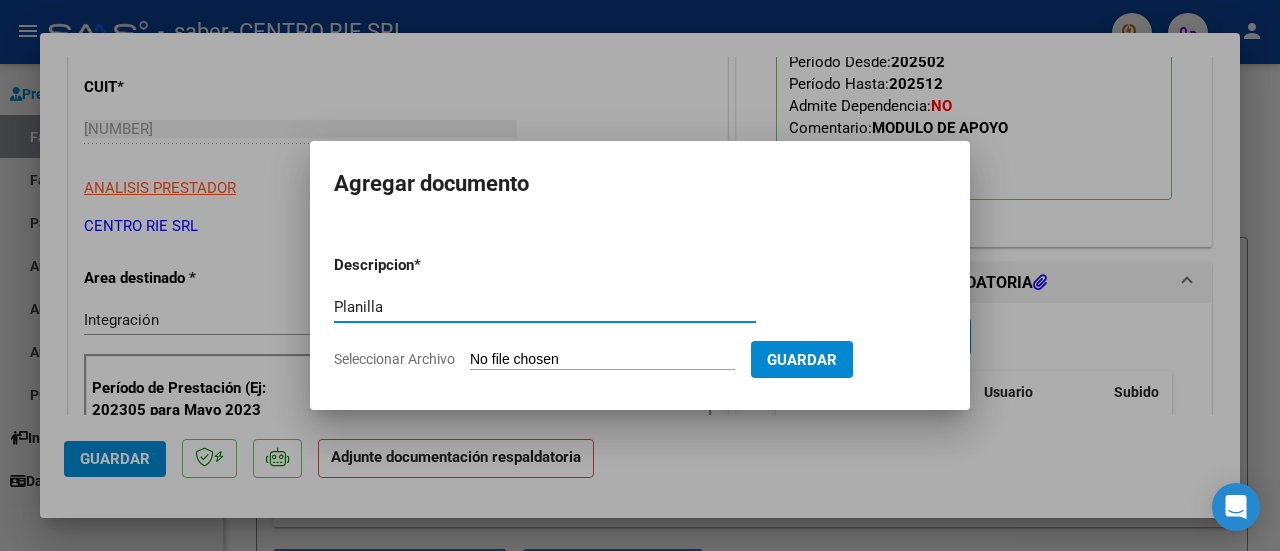 type on "Planilla" 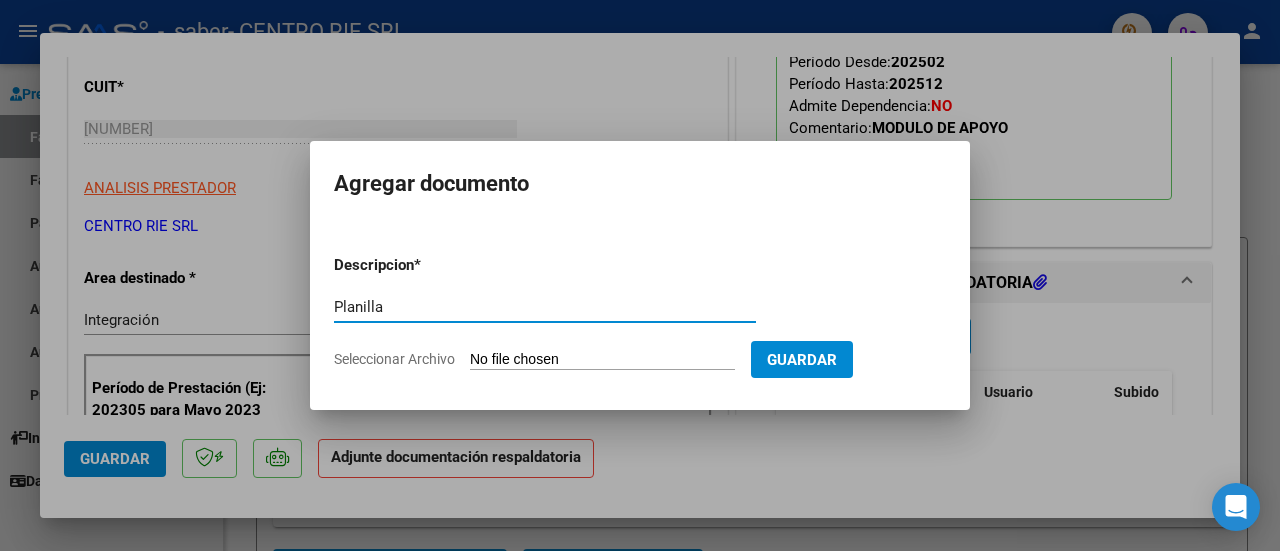type on "C:\fakepath\[LAST] [FIRST] [MIDDLE].jpeg" 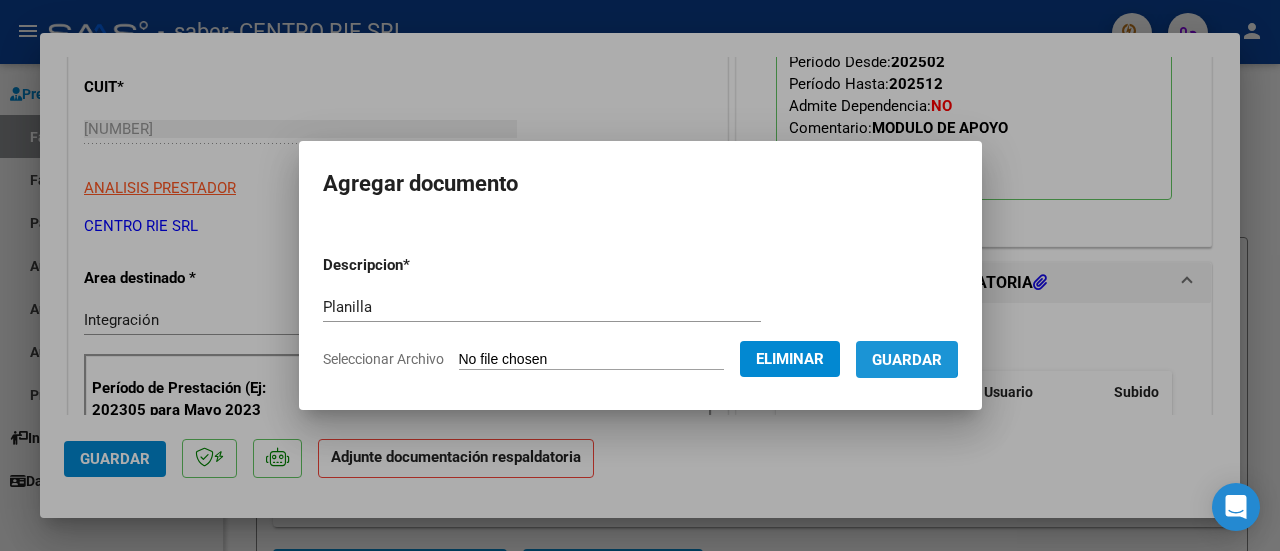 click on "Guardar" at bounding box center (907, 360) 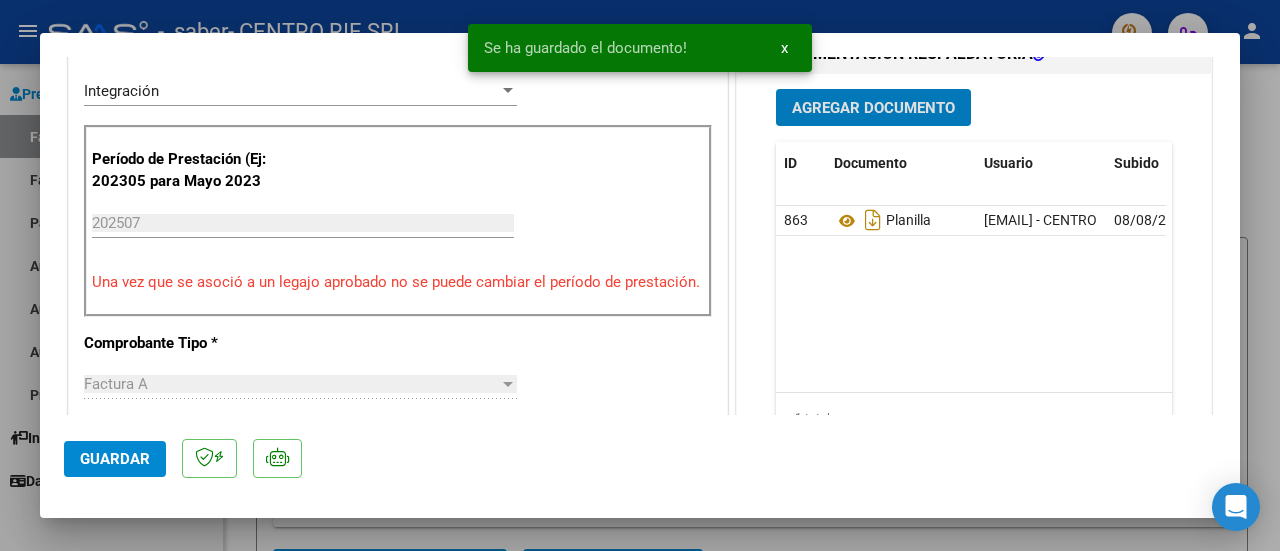 scroll, scrollTop: 700, scrollLeft: 0, axis: vertical 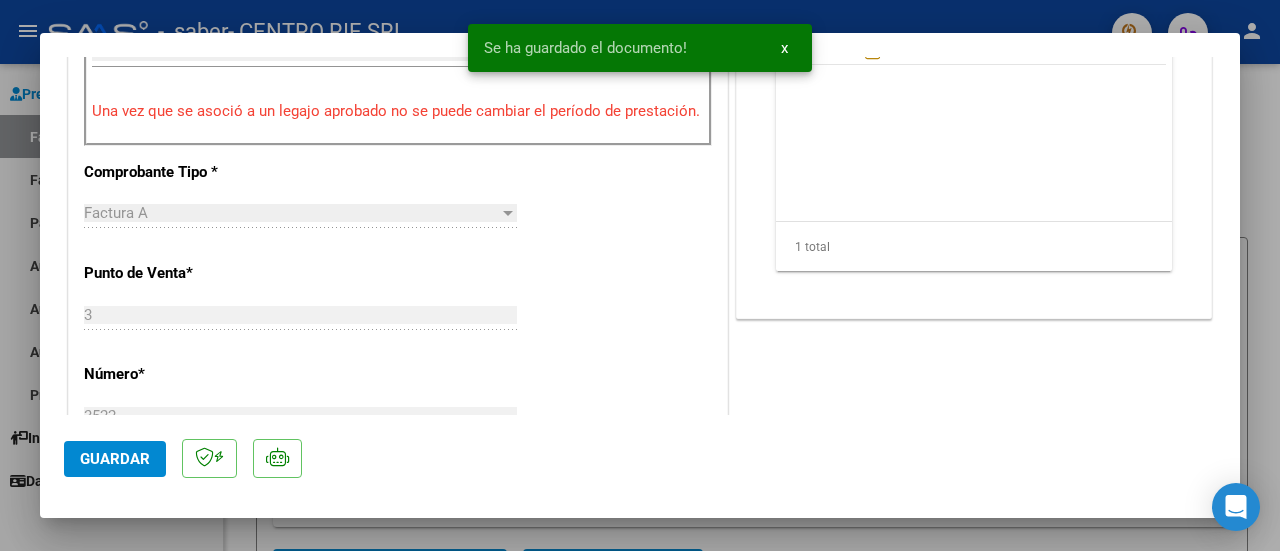 click on "Guardar" 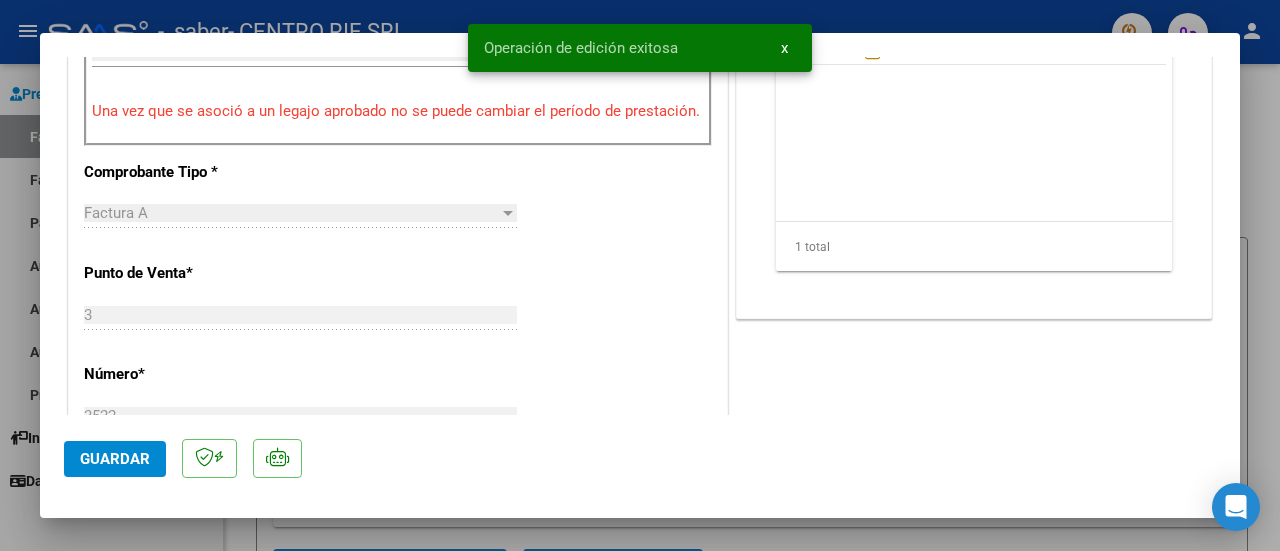 click at bounding box center [640, 275] 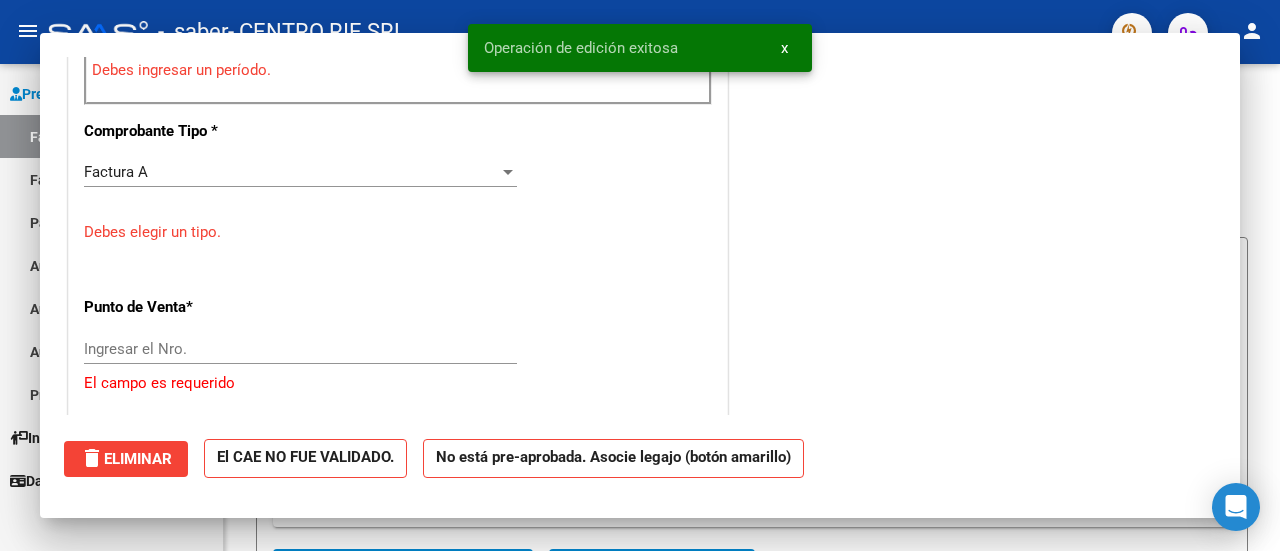 scroll, scrollTop: 660, scrollLeft: 0, axis: vertical 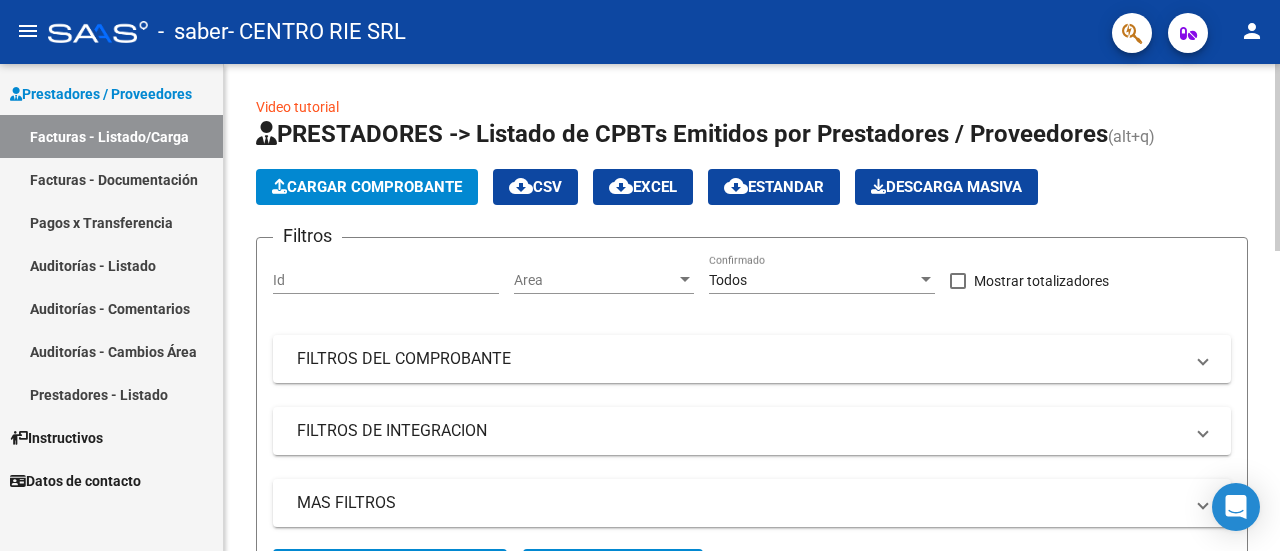 click on "Cargar Comprobante" 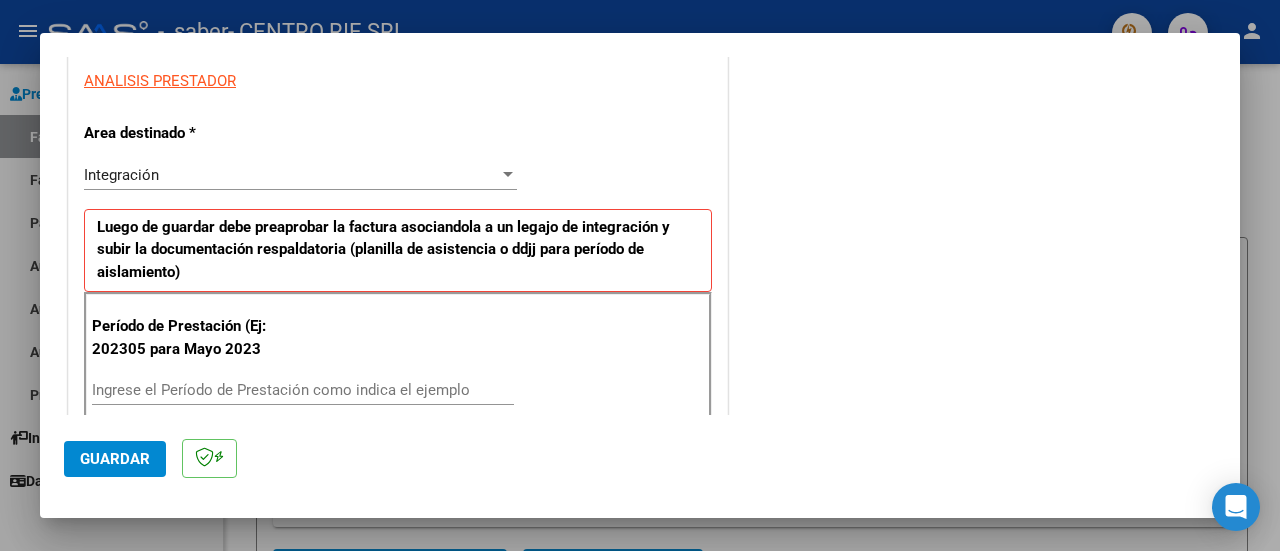 scroll, scrollTop: 400, scrollLeft: 0, axis: vertical 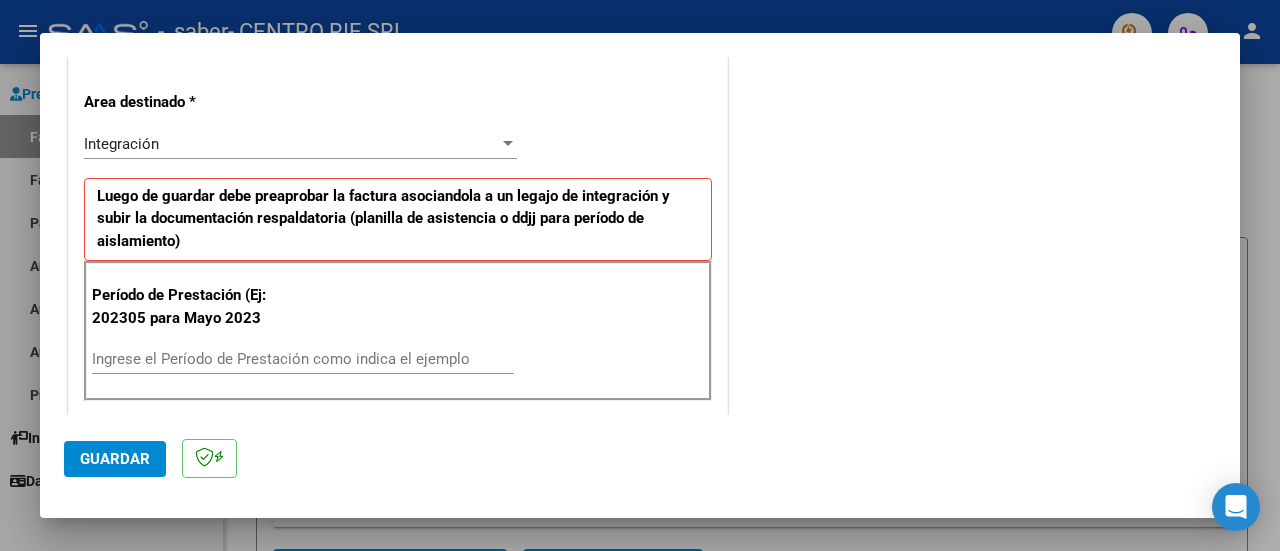 click on "Ingrese el Período de Prestación como indica el ejemplo" at bounding box center [303, 359] 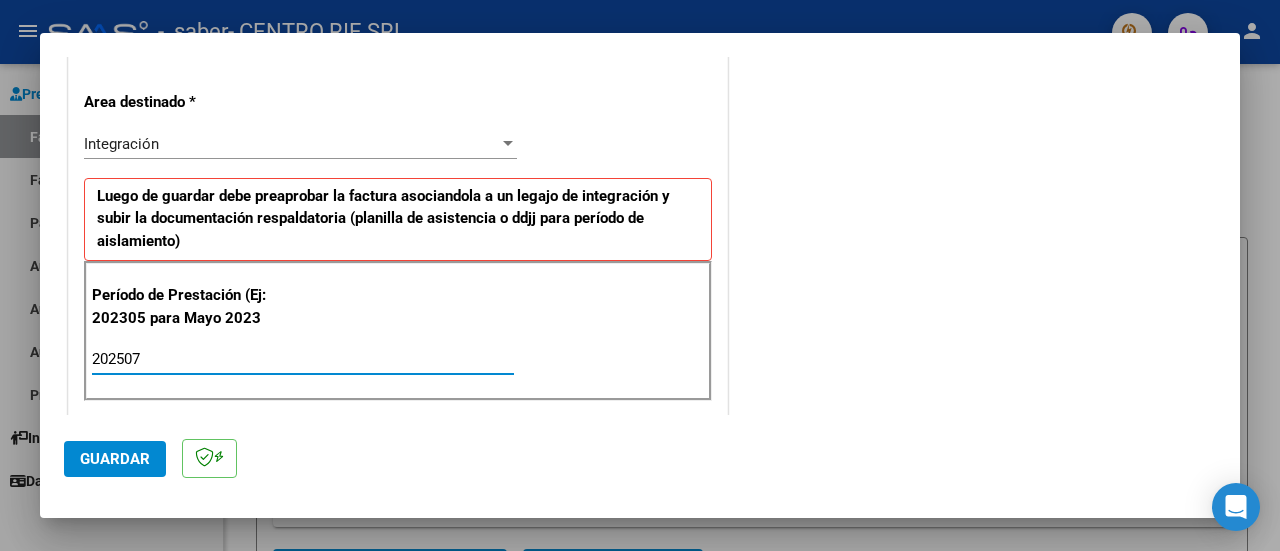 type on "202507" 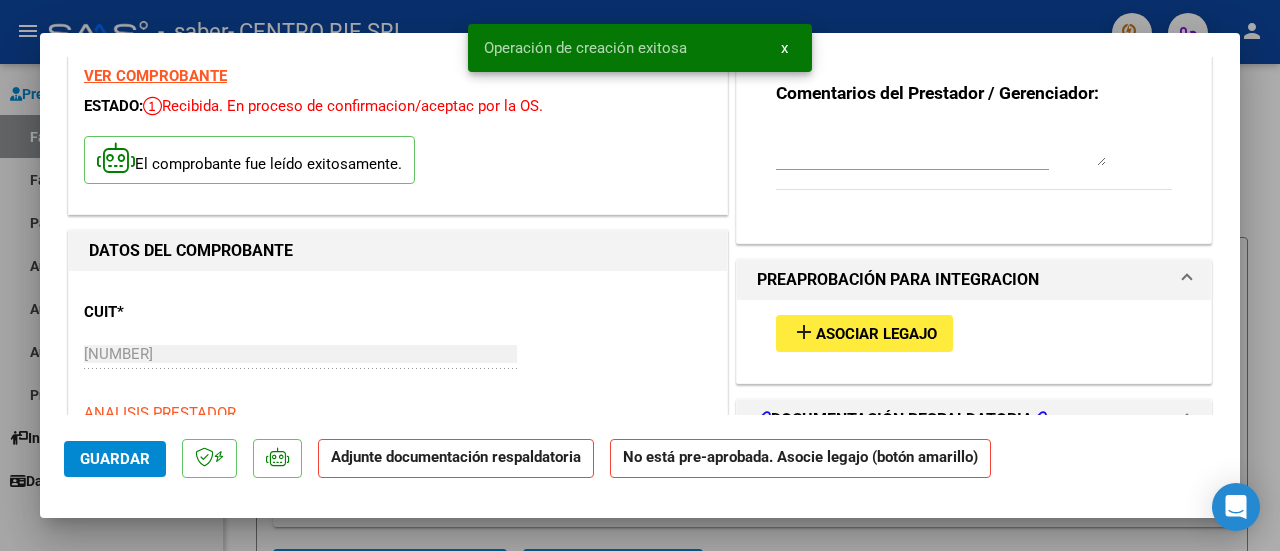 scroll, scrollTop: 100, scrollLeft: 0, axis: vertical 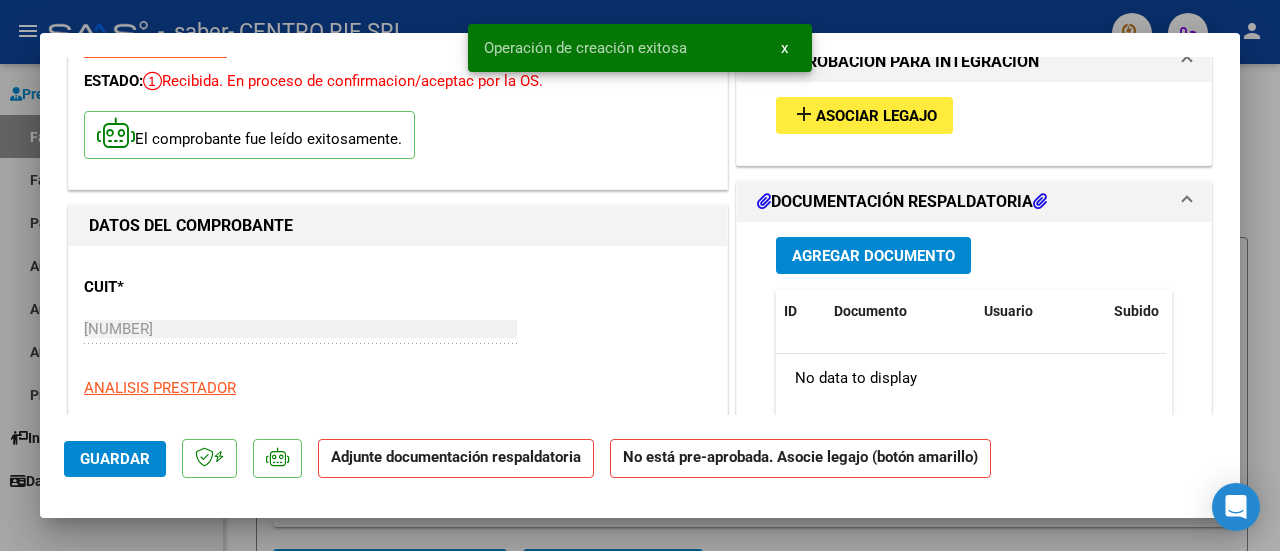 click on "Asociar Legajo" at bounding box center (876, 116) 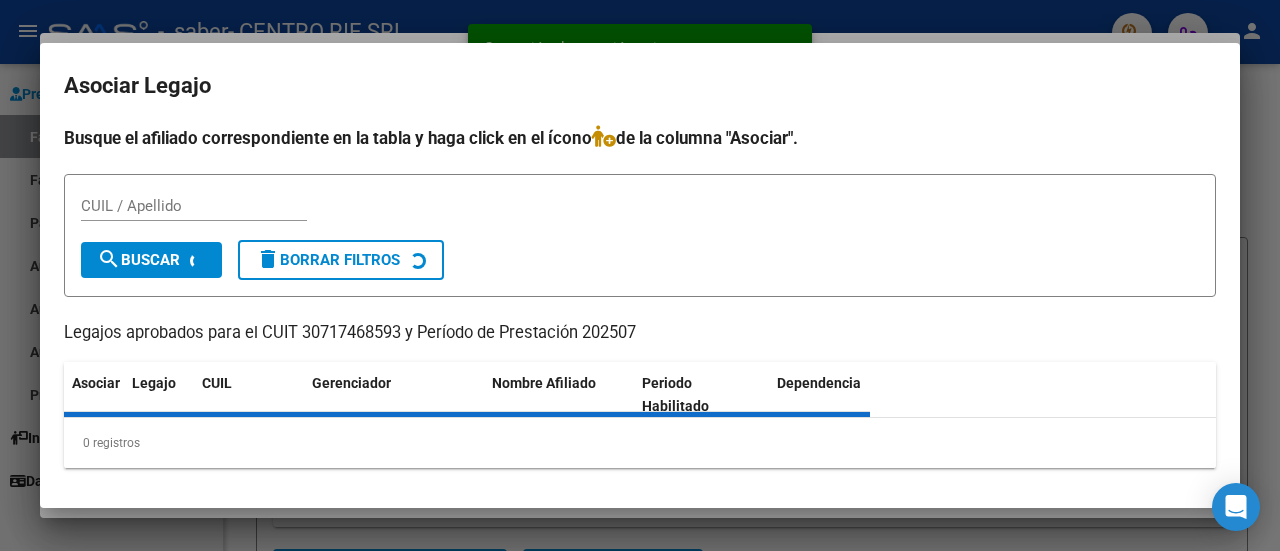 type 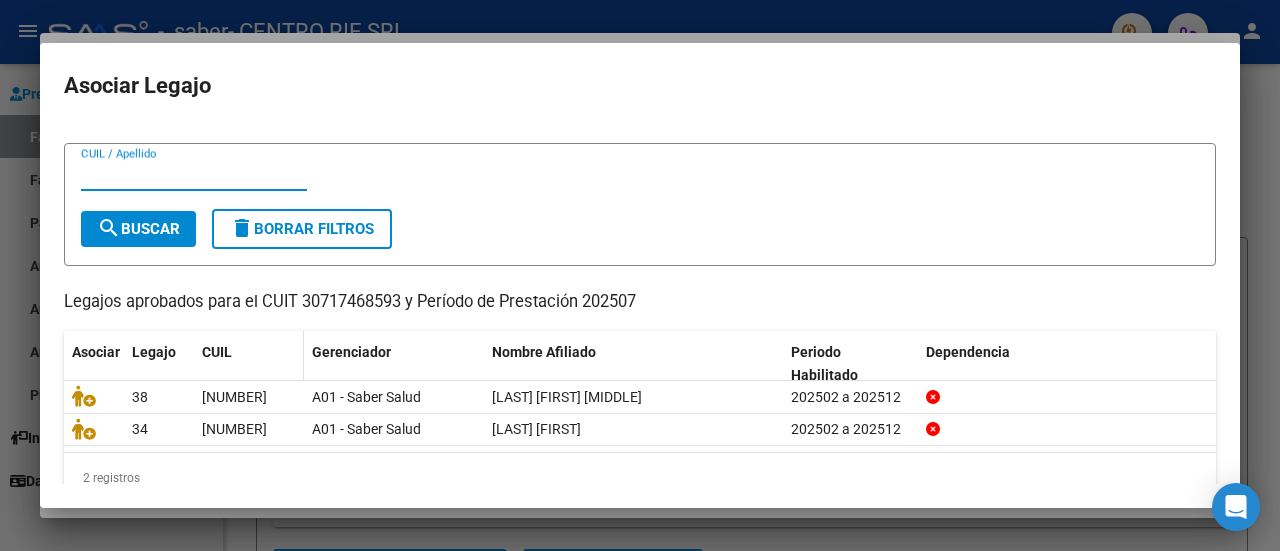 scroll, scrollTop: 63, scrollLeft: 0, axis: vertical 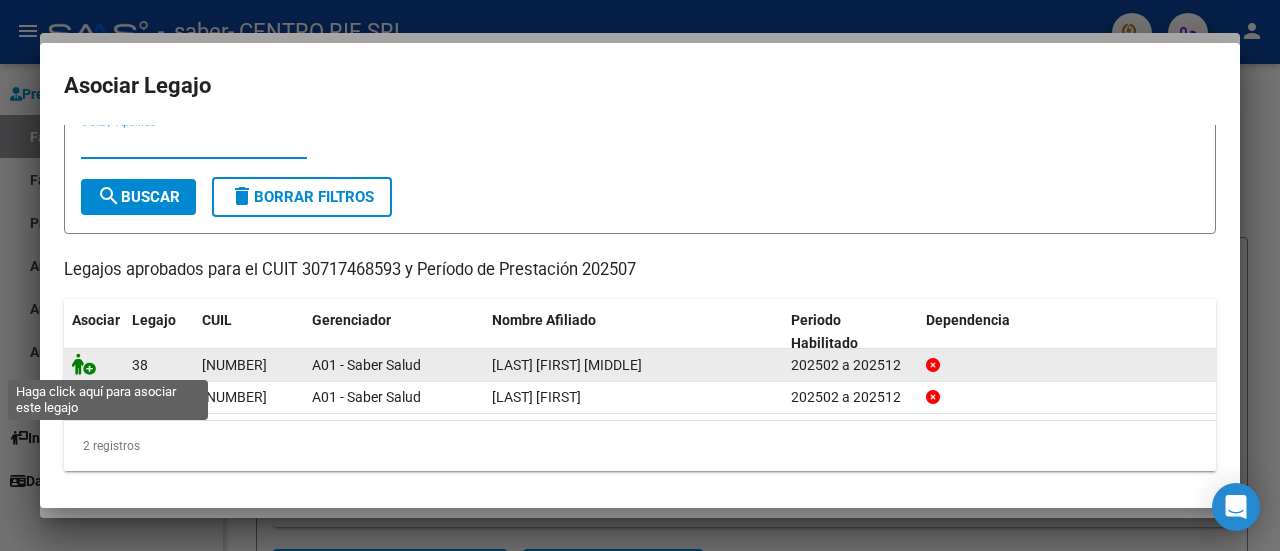click 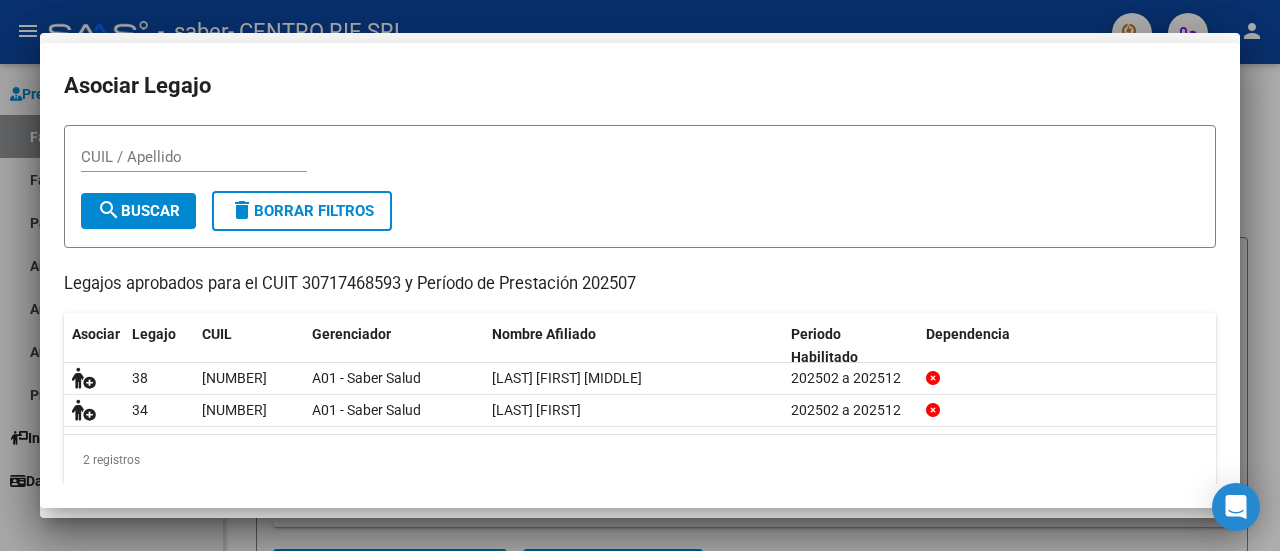 scroll, scrollTop: 0, scrollLeft: 0, axis: both 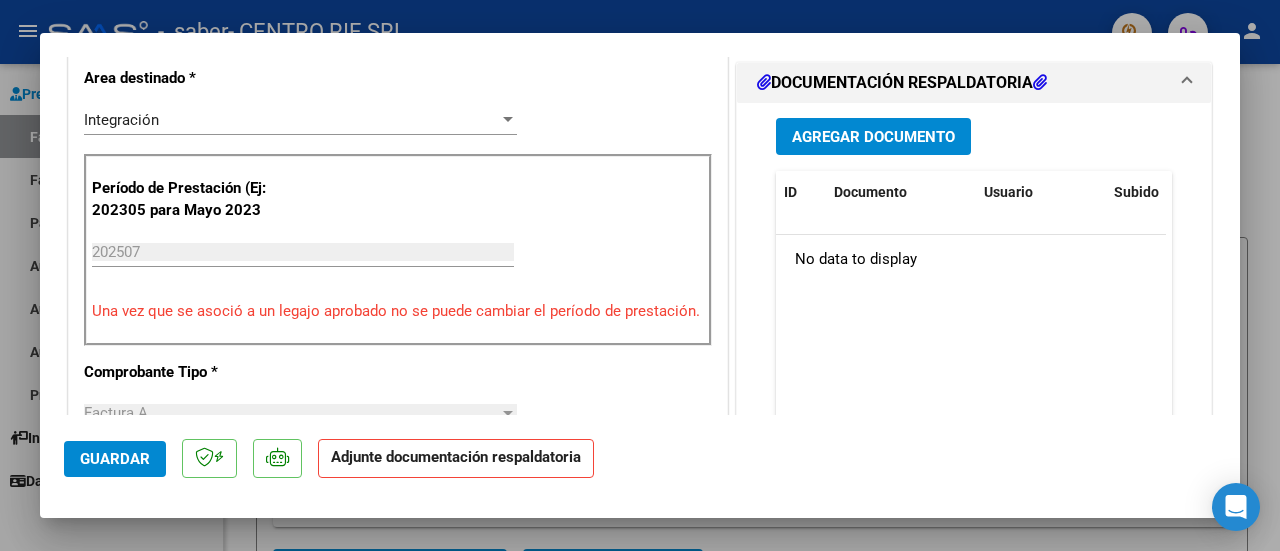 click on "Agregar Documento" at bounding box center (873, 137) 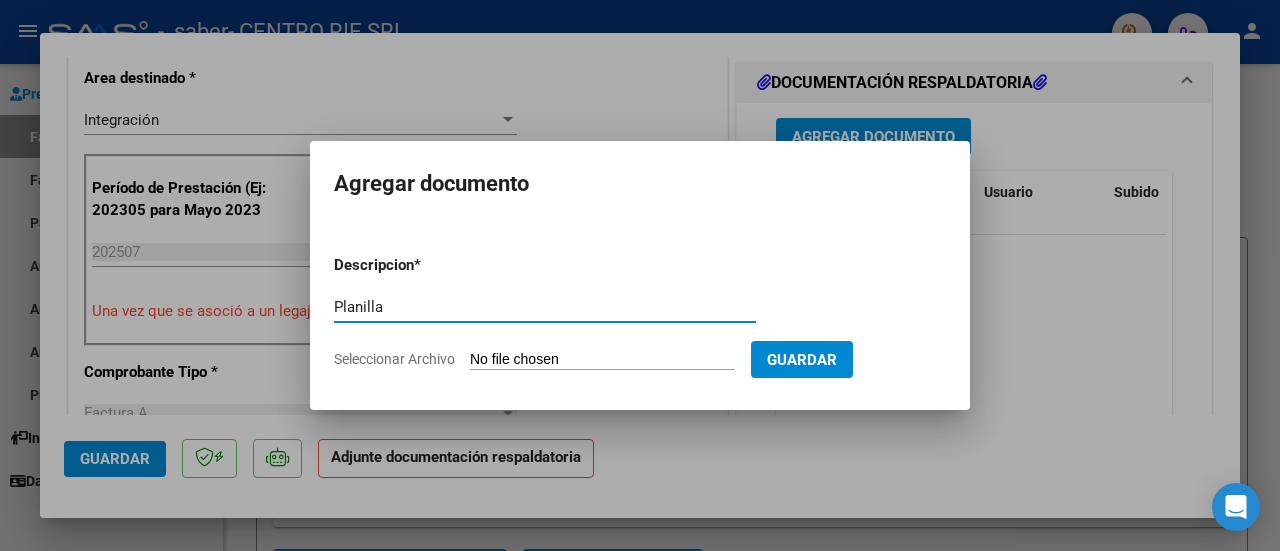 type on "Planilla" 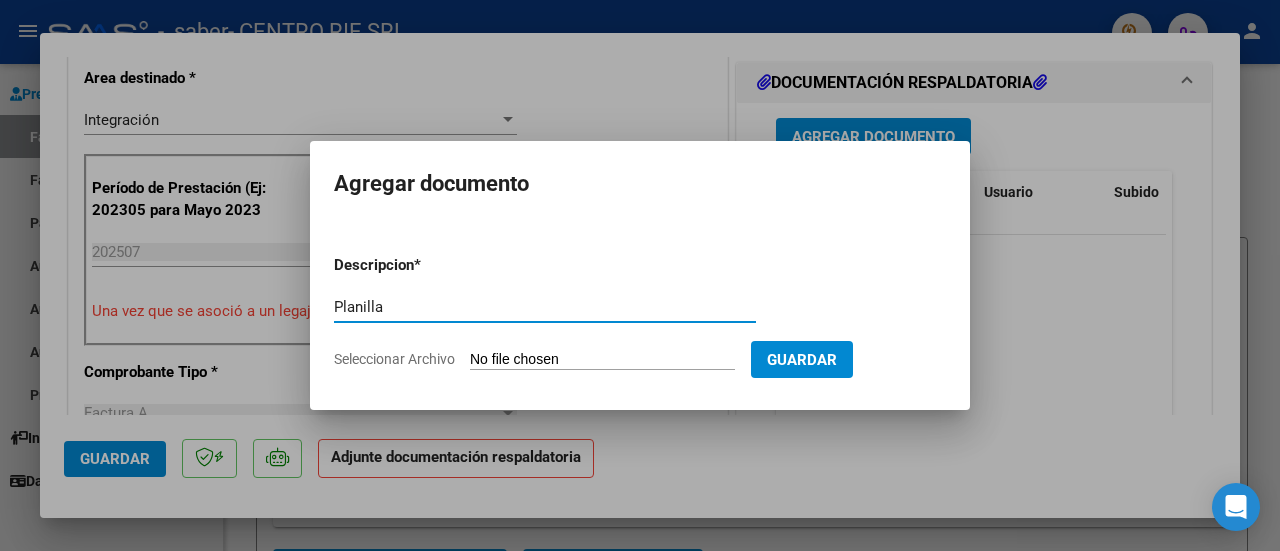 type on "C:\fakepath\[NUMBER] - [LAST] [FIRST] [MIDDLE].pdf" 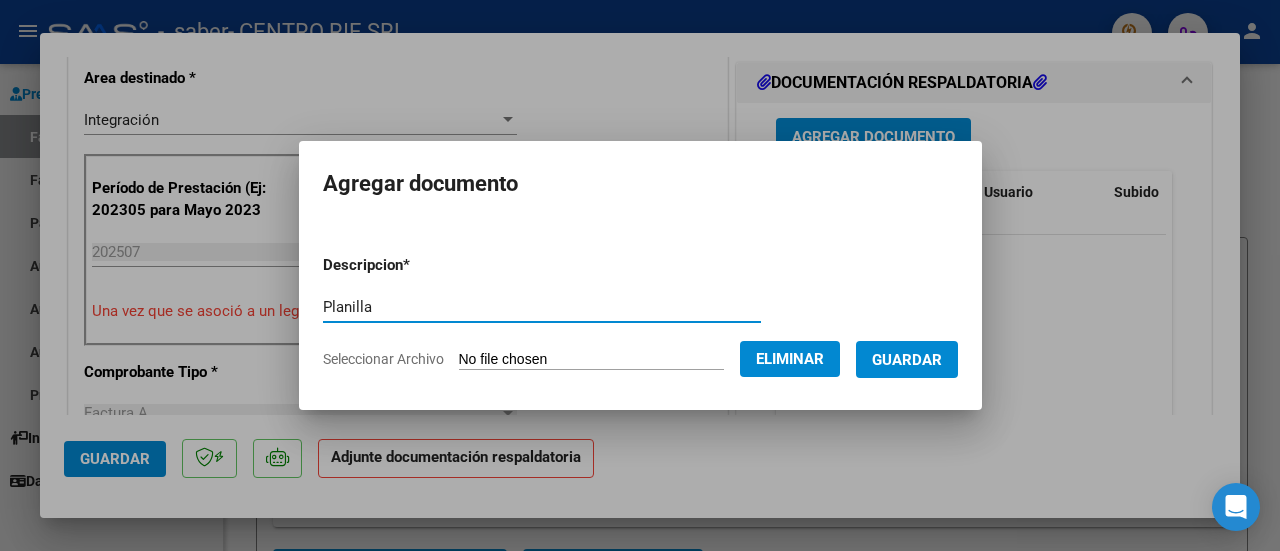 click on "Guardar" at bounding box center [907, 360] 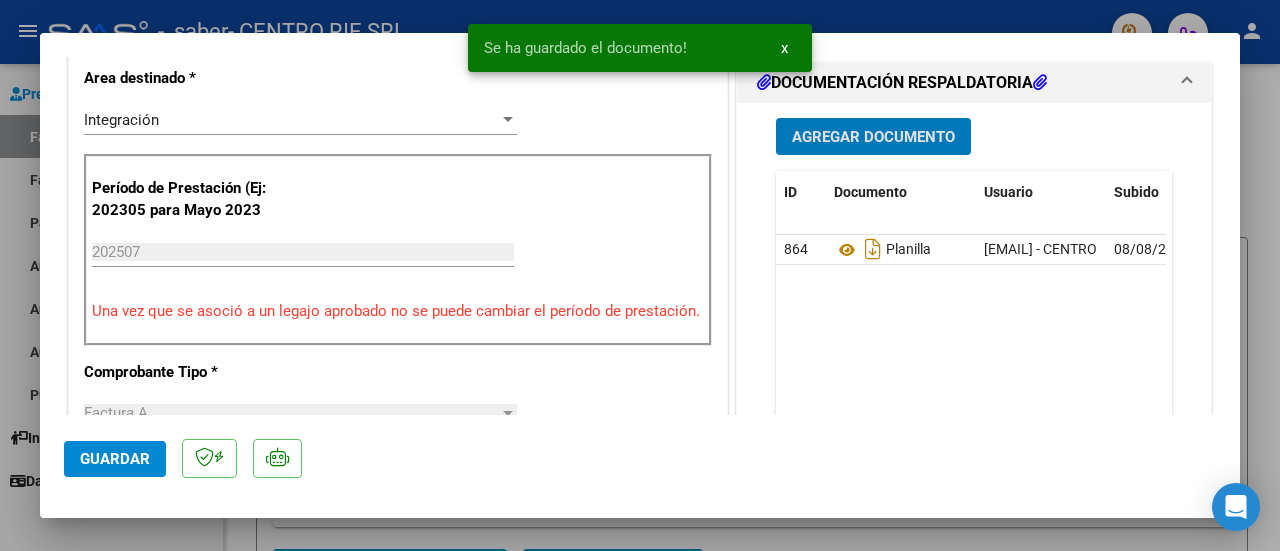 click on "Guardar" 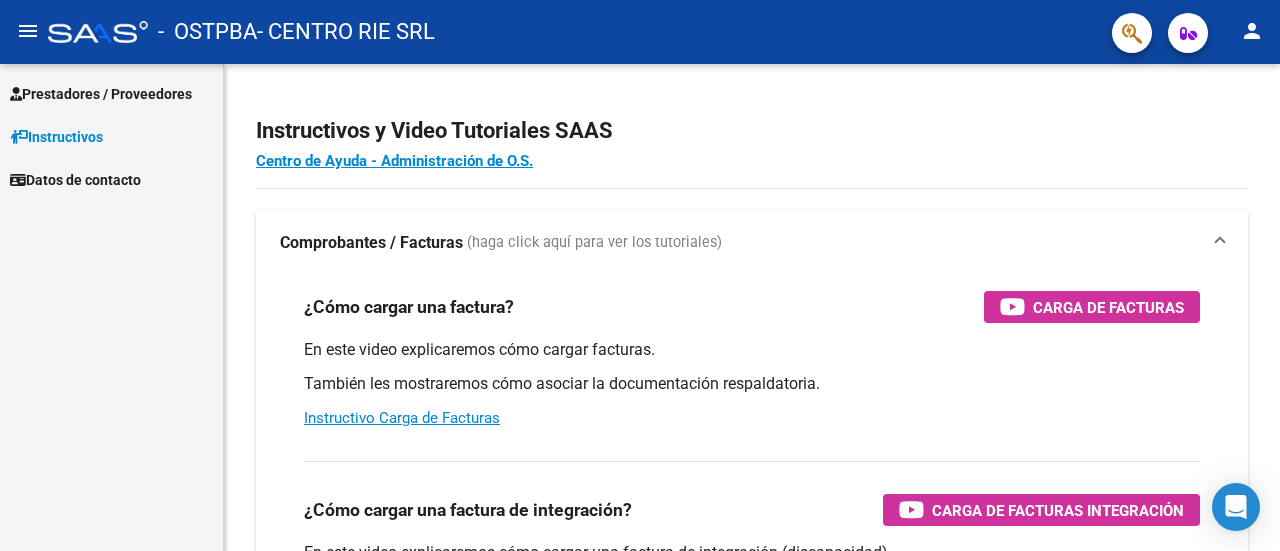 scroll, scrollTop: 0, scrollLeft: 0, axis: both 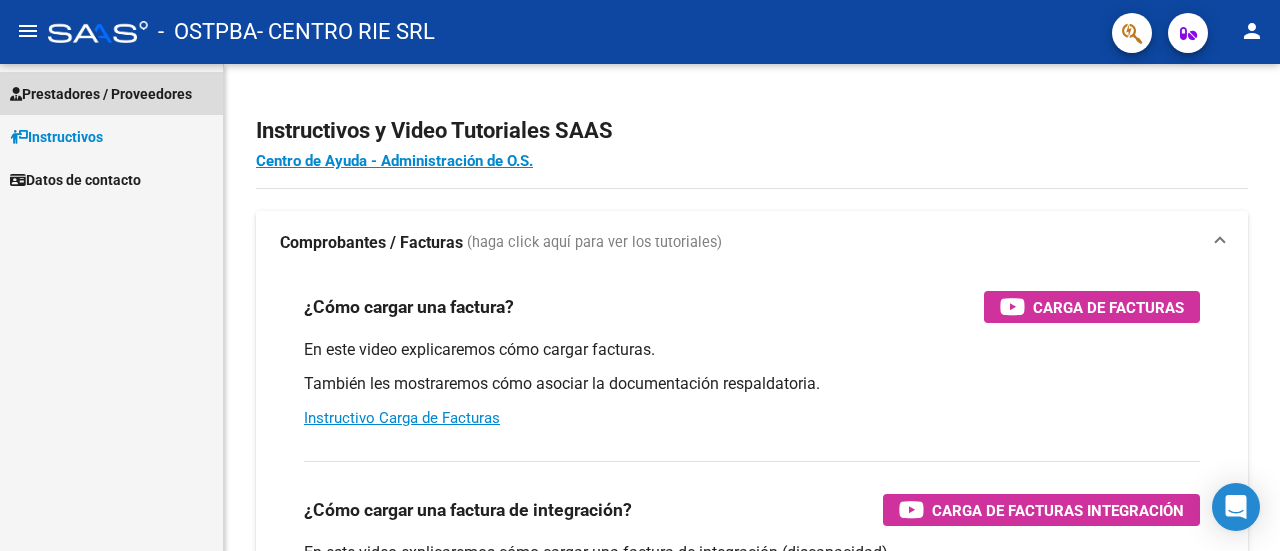click on "Prestadores / Proveedores" at bounding box center [101, 94] 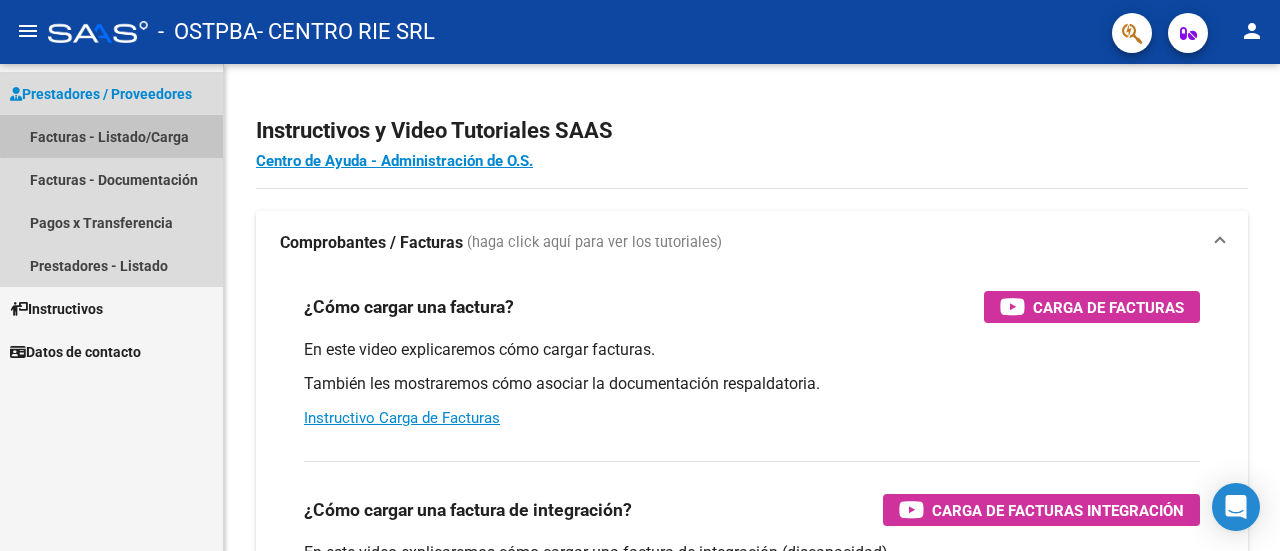 click on "Facturas - Listado/Carga" at bounding box center (111, 136) 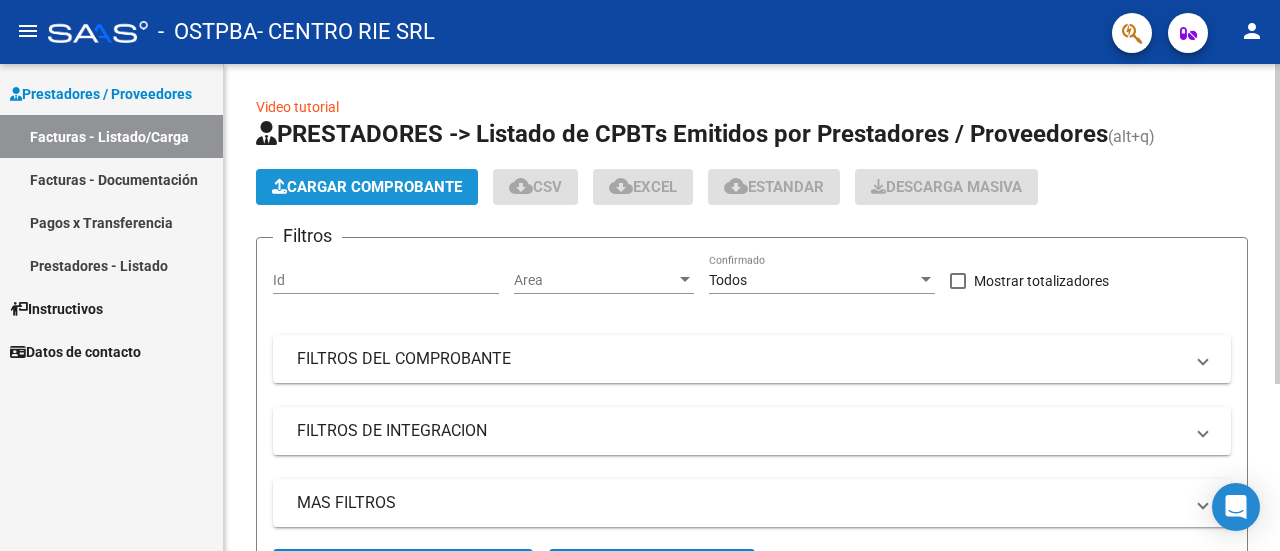 click on "Cargar Comprobante" 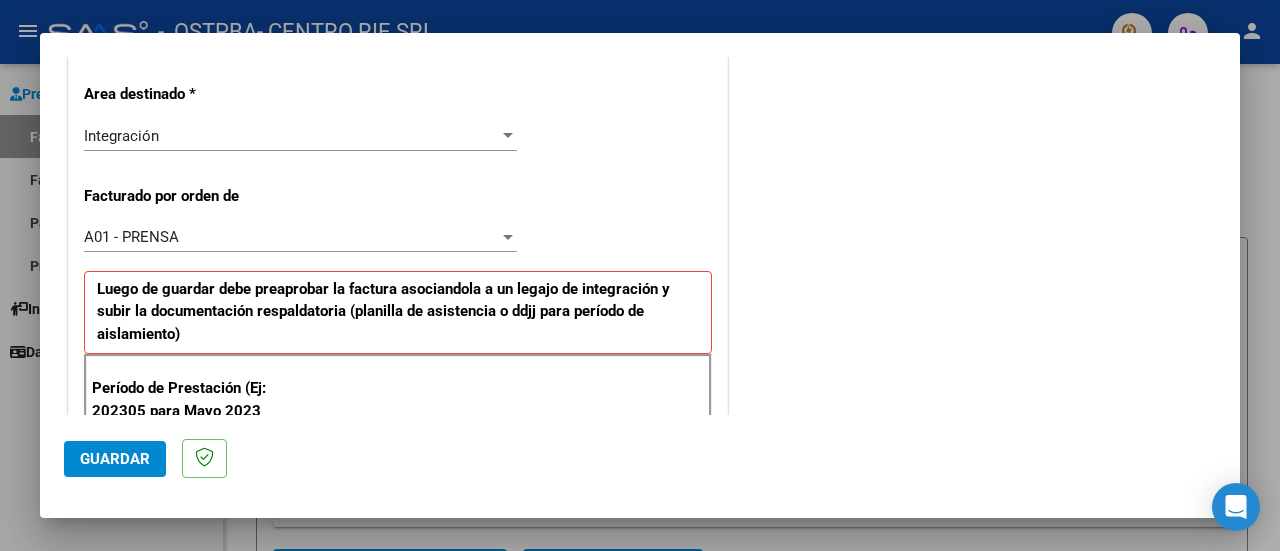 scroll, scrollTop: 500, scrollLeft: 0, axis: vertical 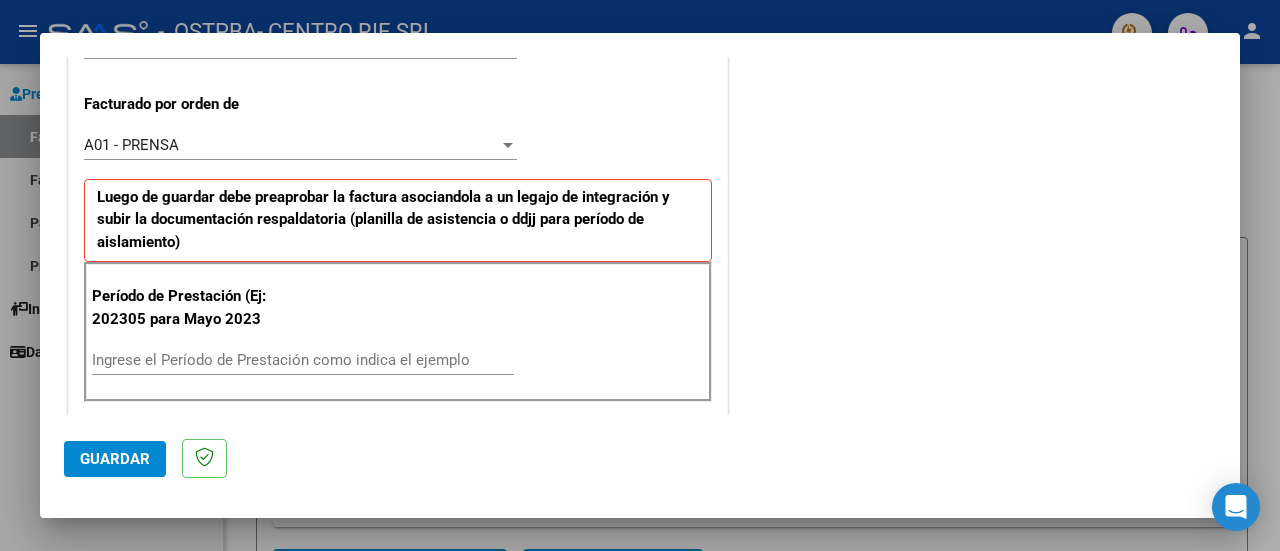 click on "Ingrese el Período de Prestación como indica el ejemplo" at bounding box center [303, 360] 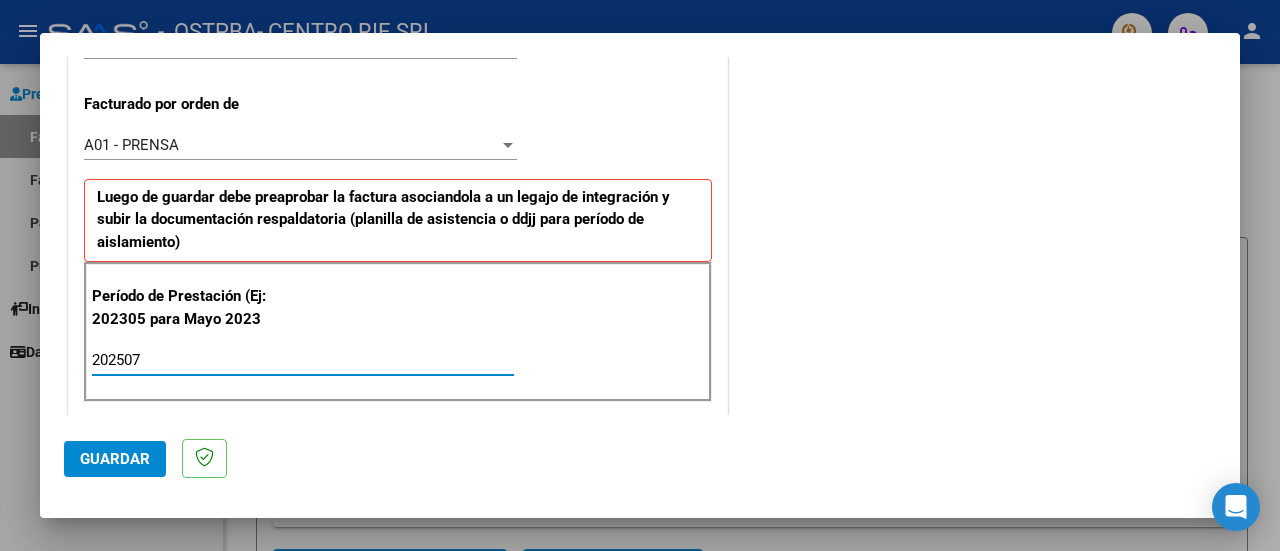 type on "202507" 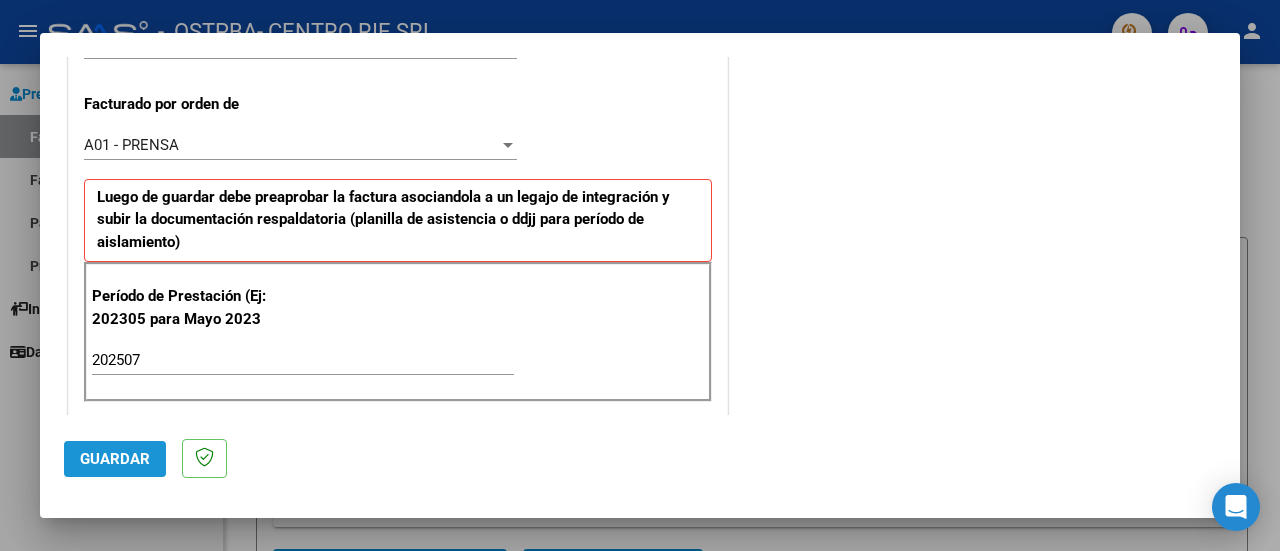click on "Guardar" 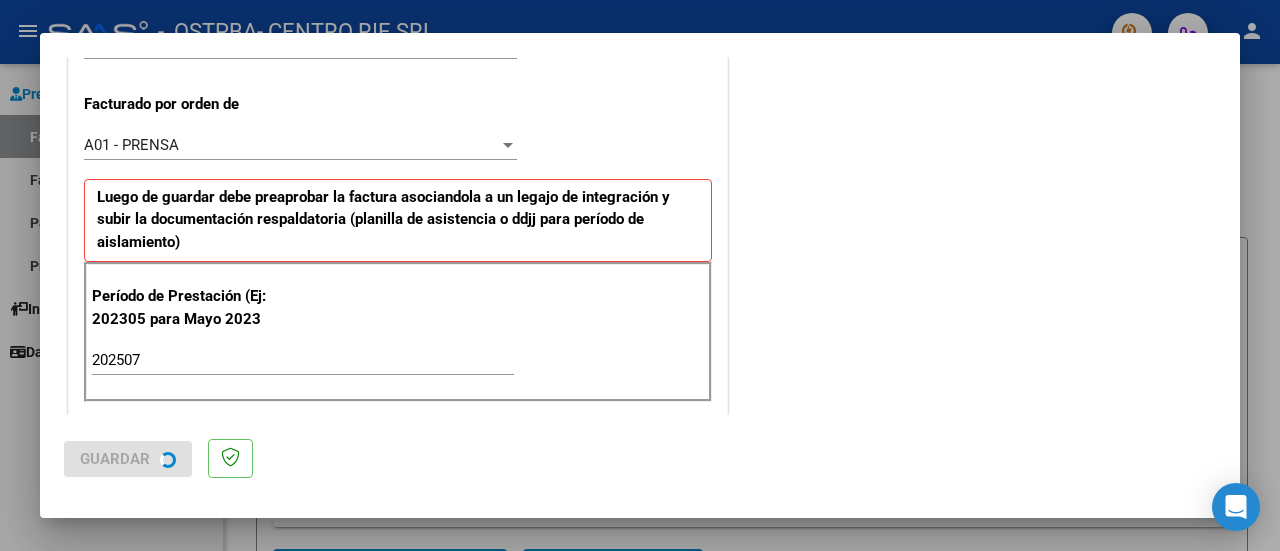 scroll, scrollTop: 0, scrollLeft: 0, axis: both 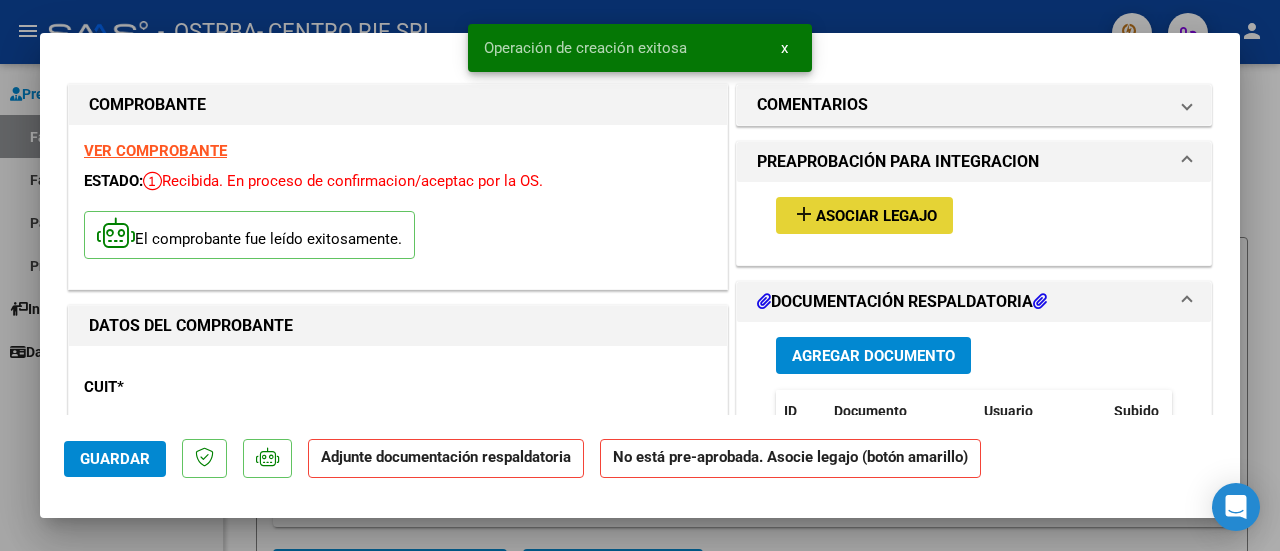 click on "Asociar Legajo" at bounding box center (876, 216) 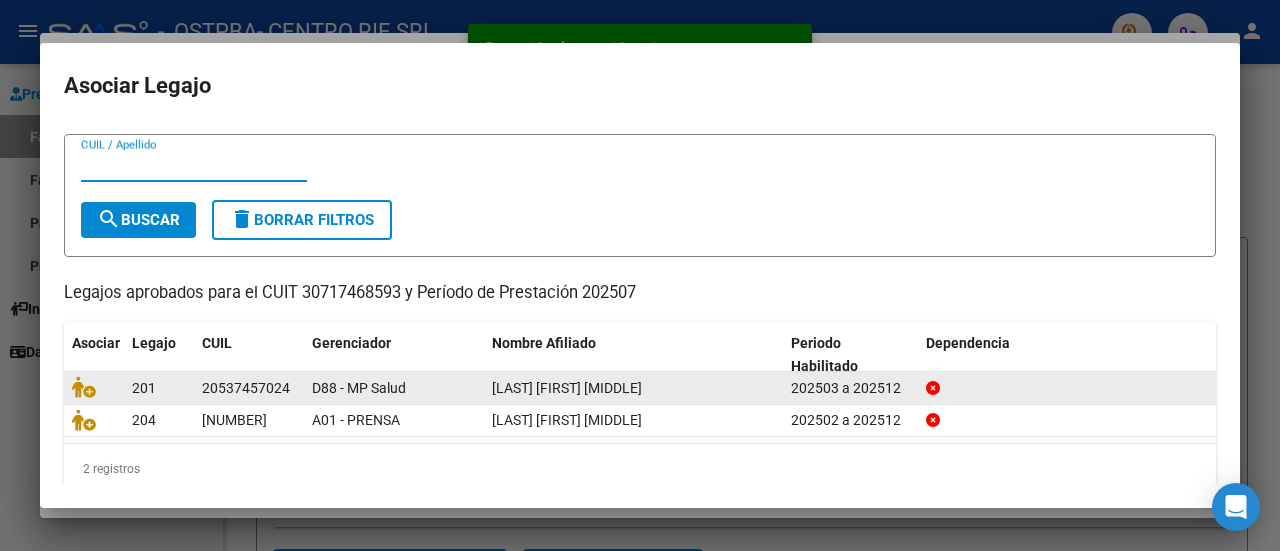 scroll, scrollTop: 63, scrollLeft: 0, axis: vertical 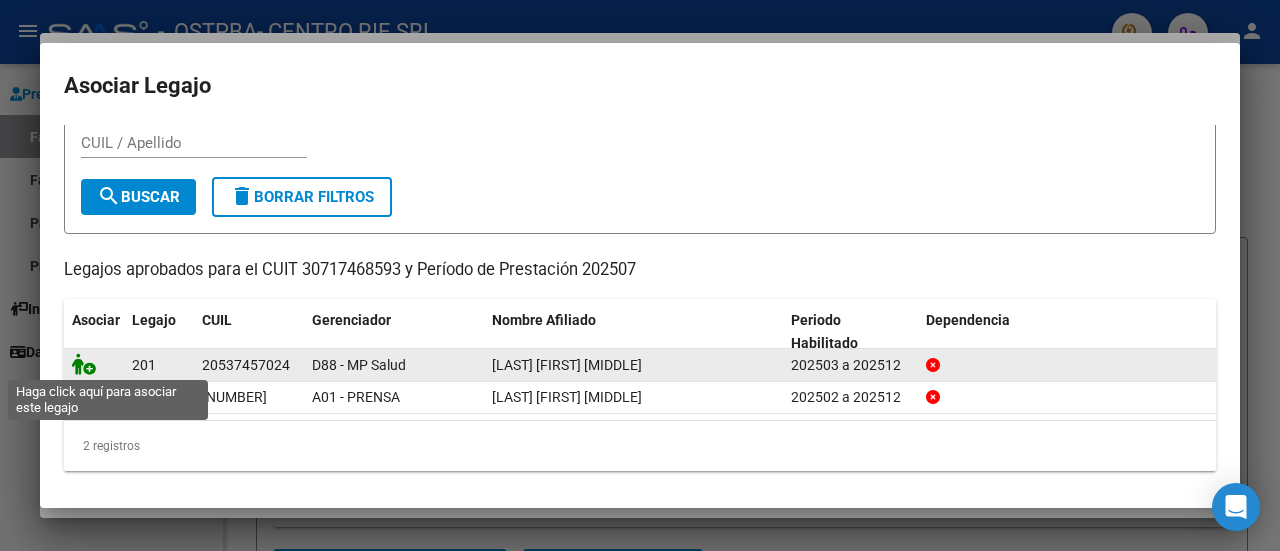 click 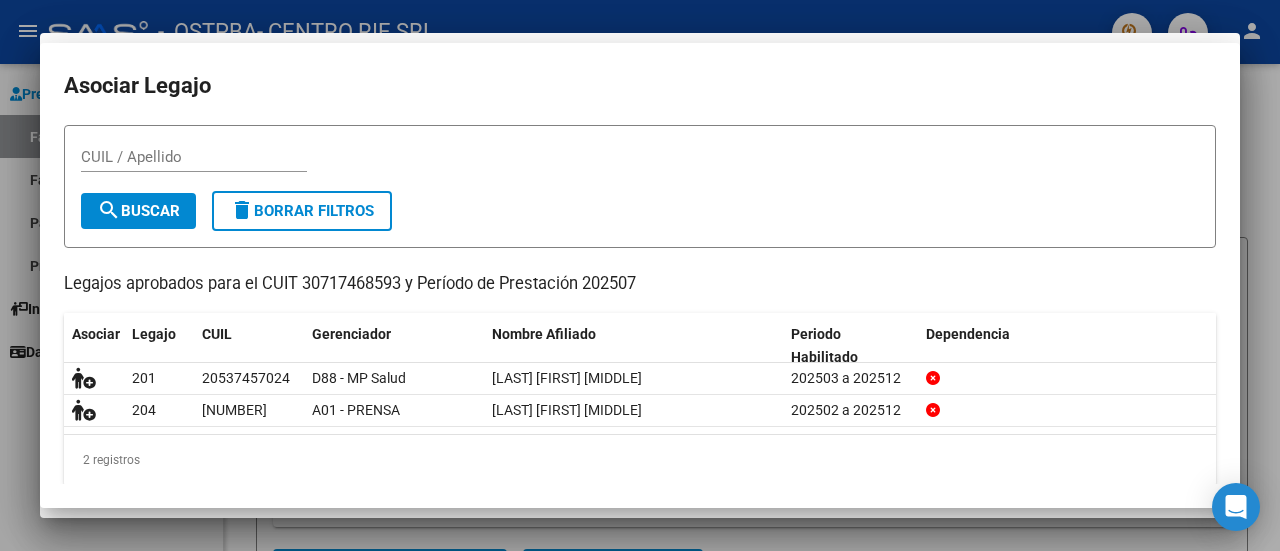 scroll, scrollTop: 77, scrollLeft: 0, axis: vertical 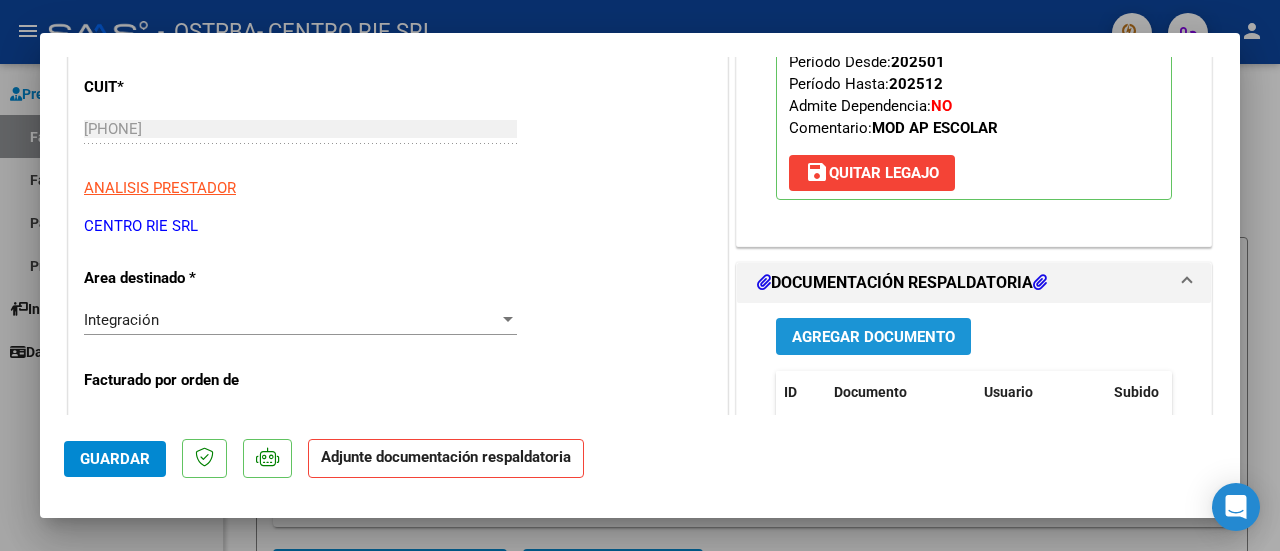 click on "Agregar Documento" at bounding box center [873, 336] 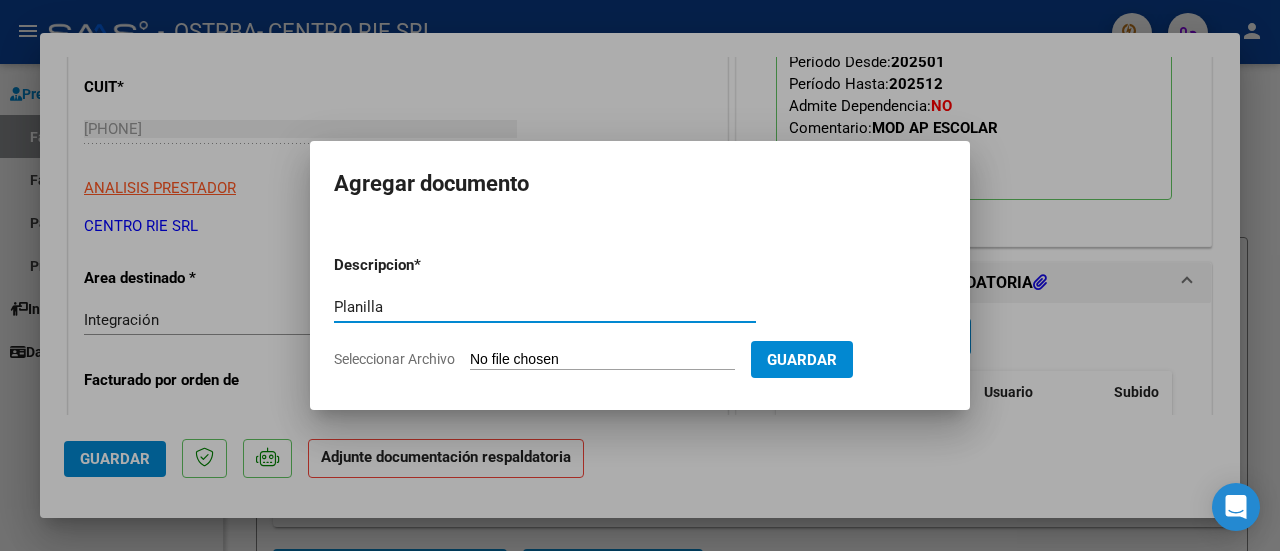 type on "Planilla" 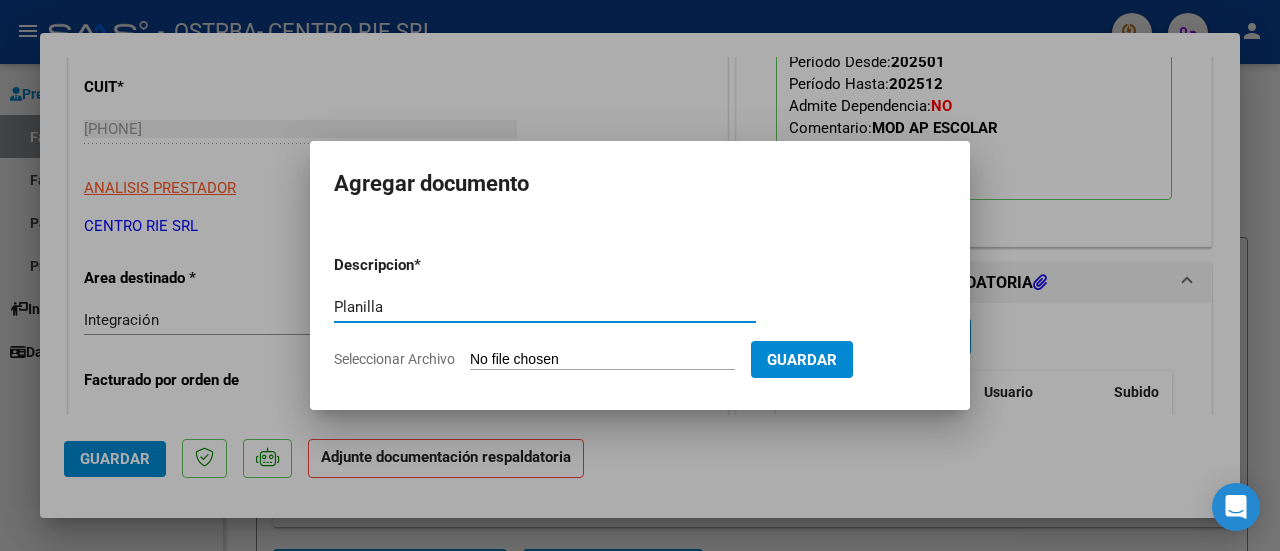 type on "C:\fakepath\Sanchez Benjamin Leonel julio.jpeg" 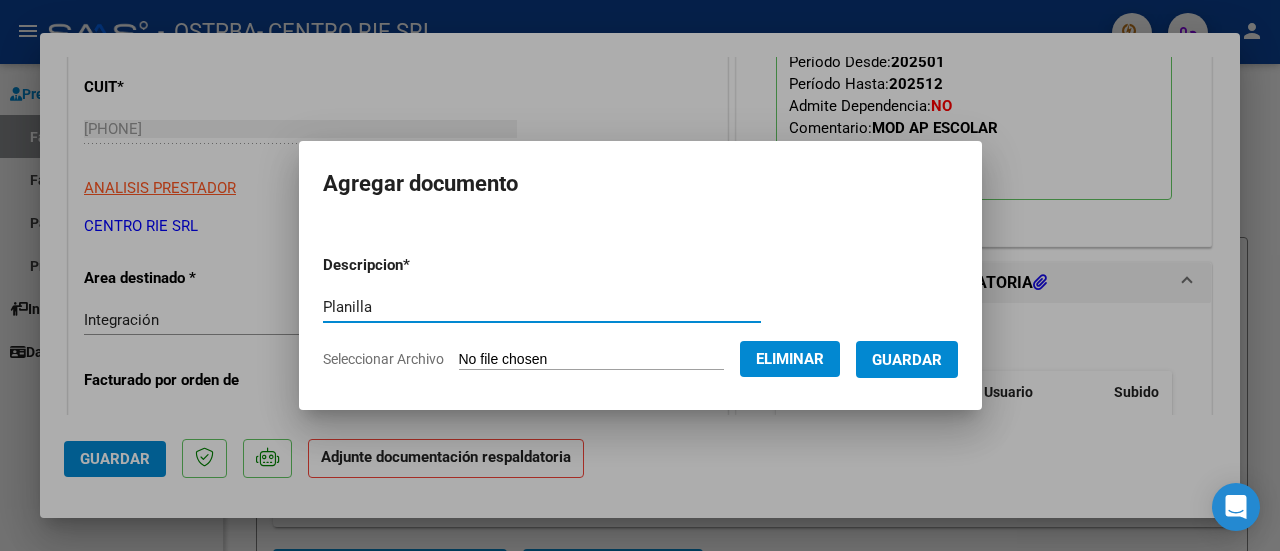 click on "Guardar" at bounding box center (907, 360) 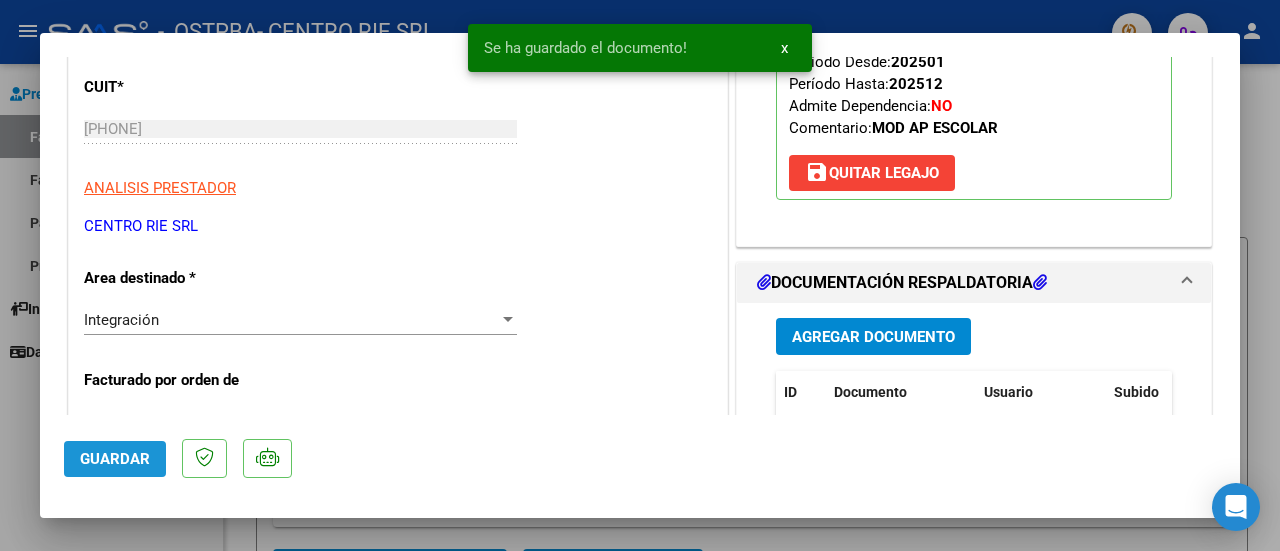 click on "Guardar" 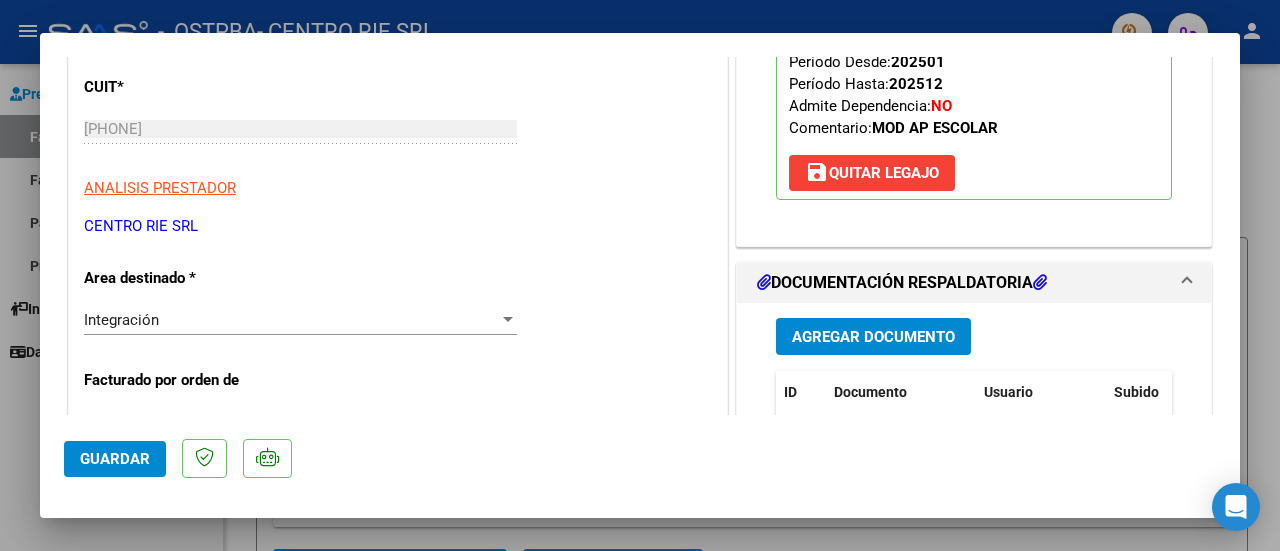 click at bounding box center (640, 275) 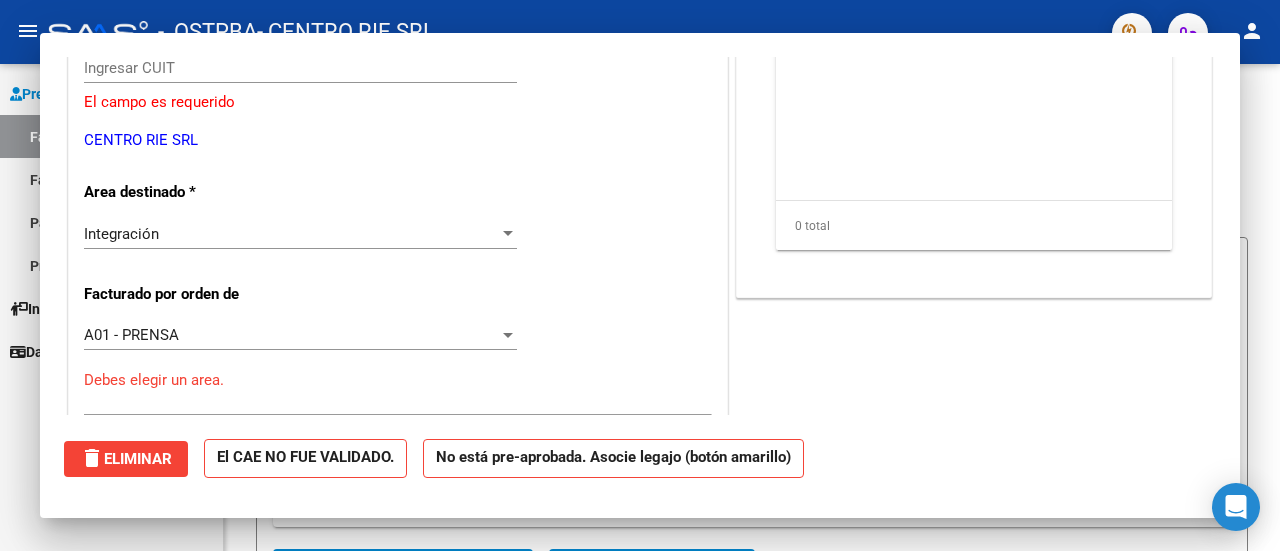 scroll, scrollTop: 0, scrollLeft: 0, axis: both 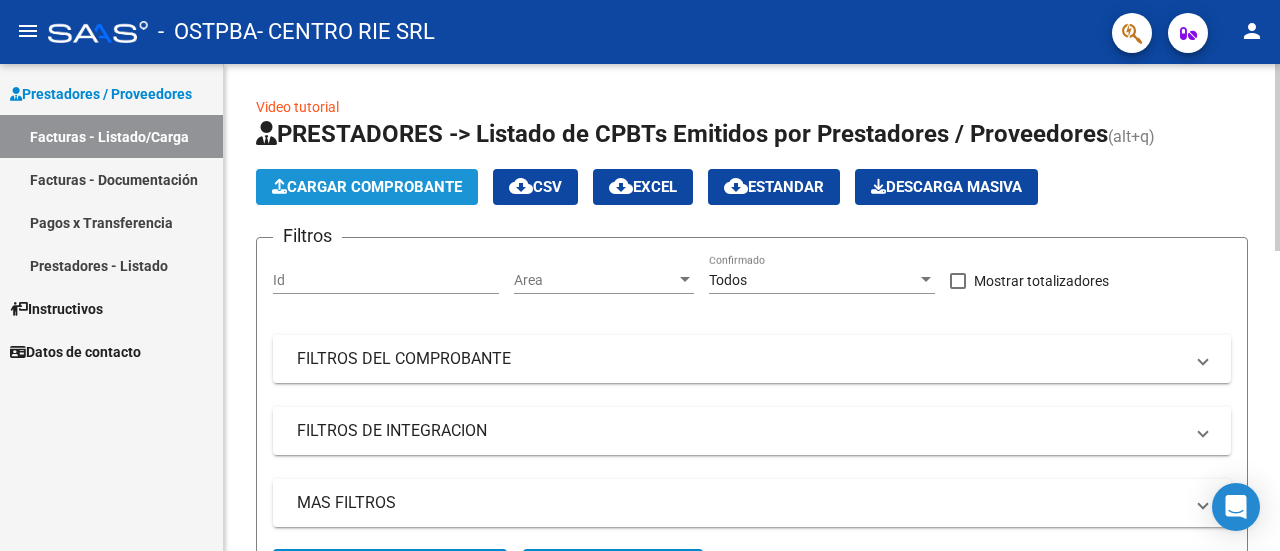 click on "Cargar Comprobante" 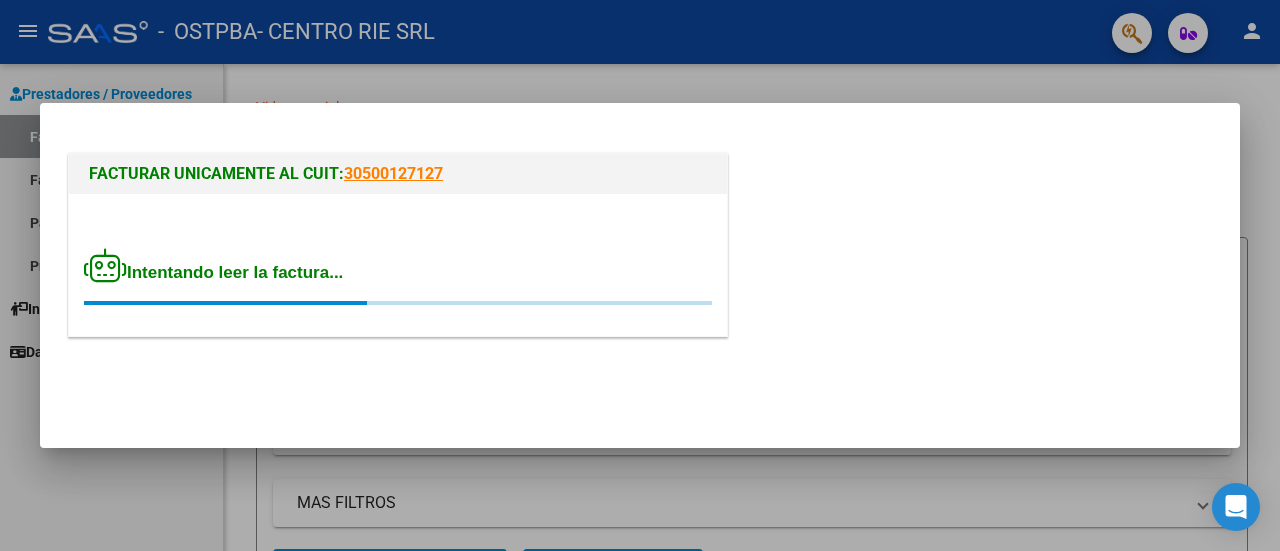 click on "Intentando leer la factura..." at bounding box center (213, 272) 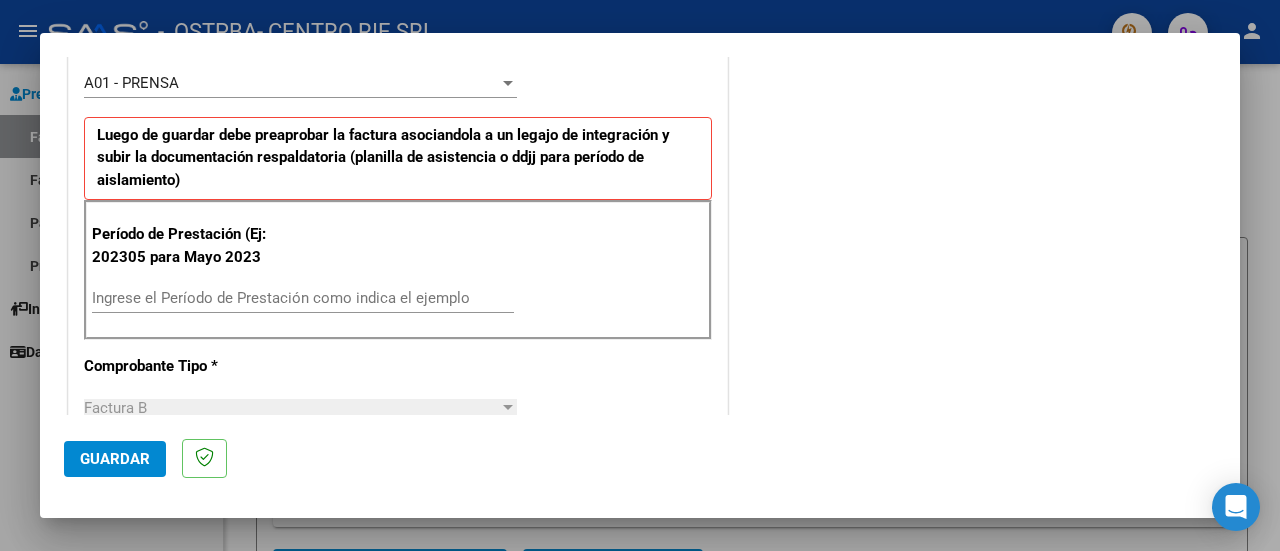 scroll, scrollTop: 700, scrollLeft: 0, axis: vertical 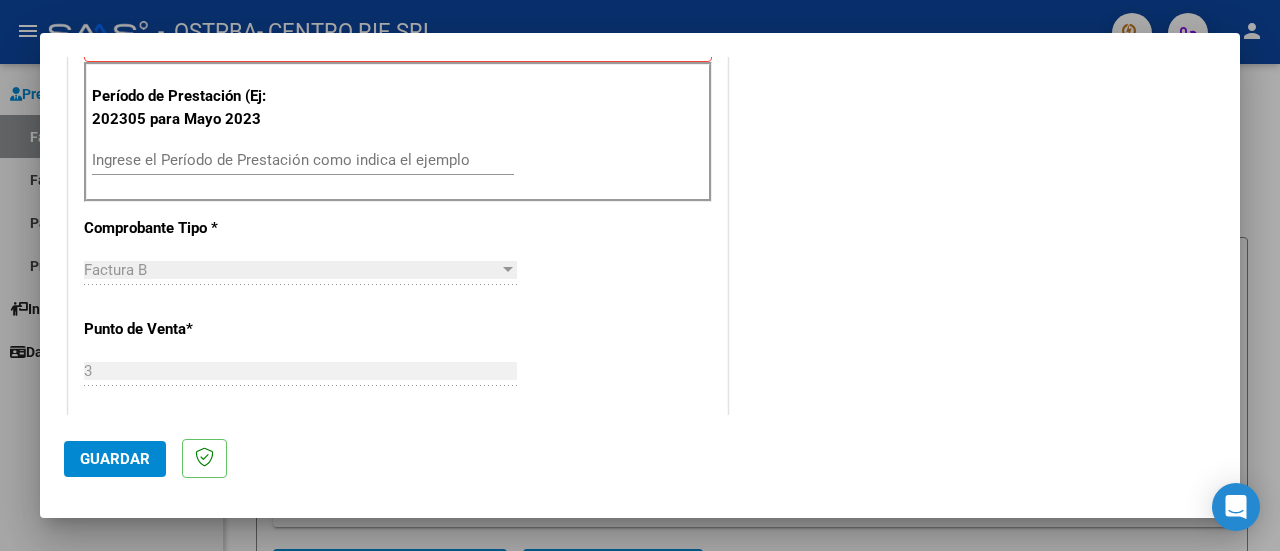 click on "Ingrese el Período de Prestación como indica el ejemplo" at bounding box center [303, 160] 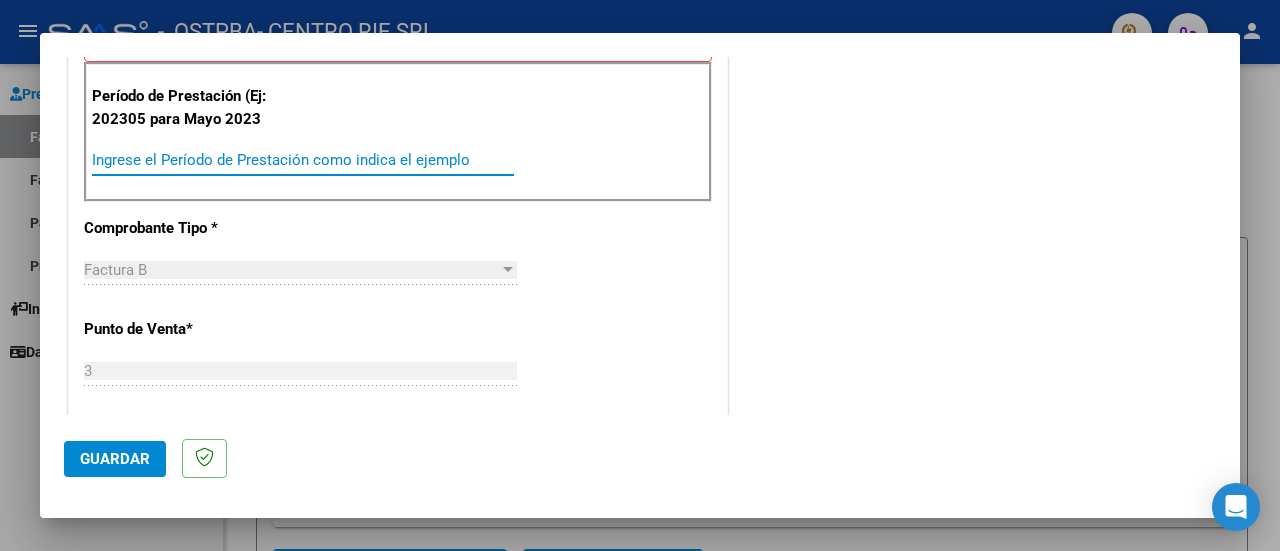 click on "Ingrese el Período de Prestación como indica el ejemplo" at bounding box center [303, 160] 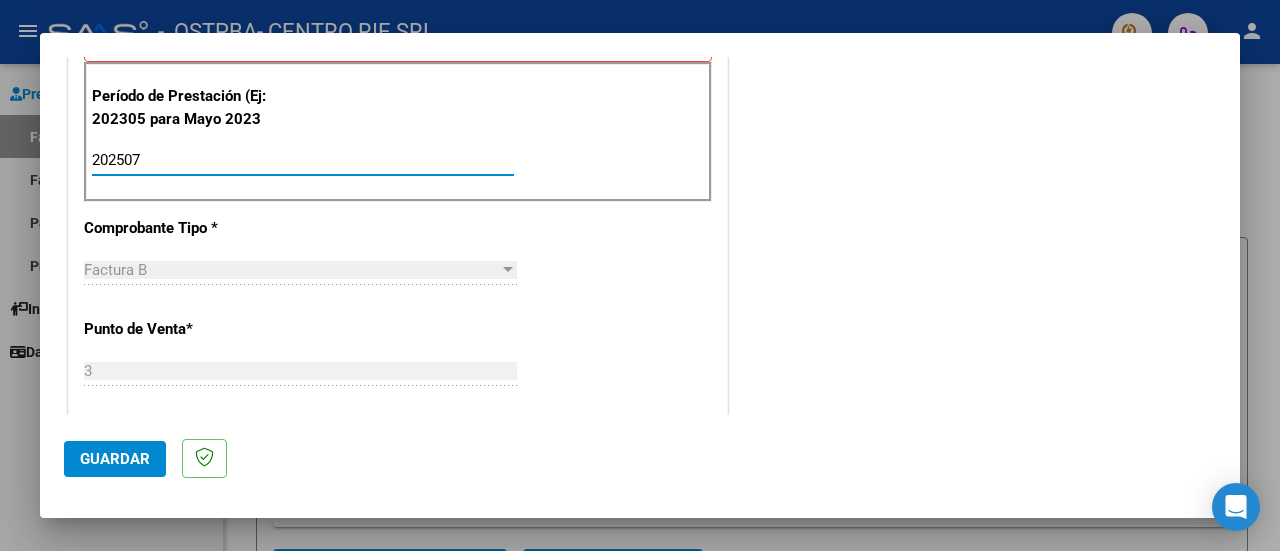 type on "202507" 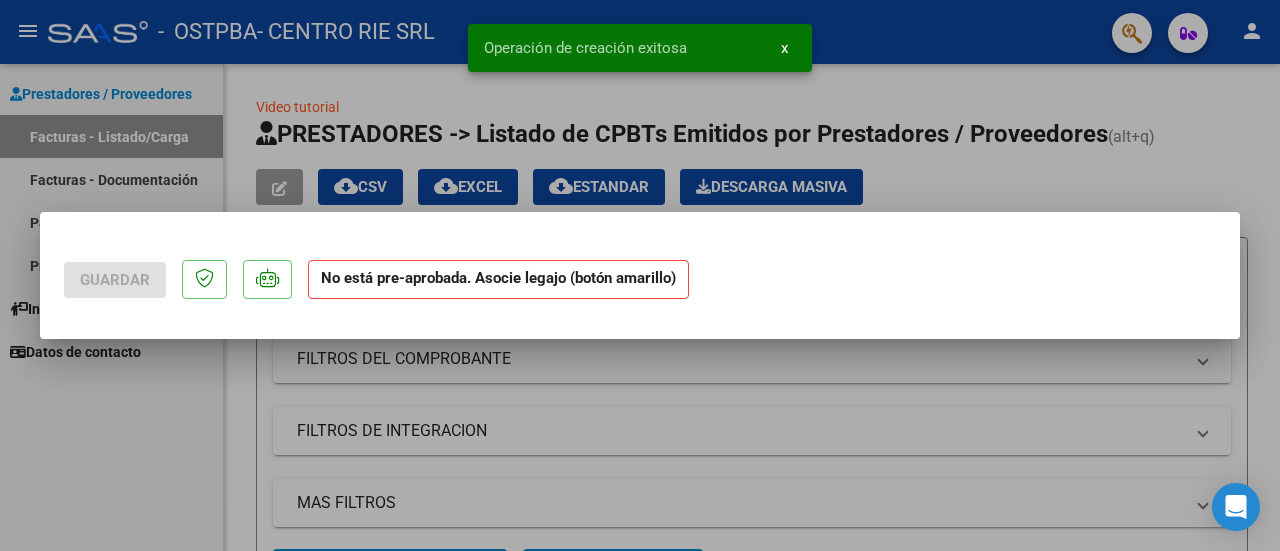 scroll, scrollTop: 0, scrollLeft: 0, axis: both 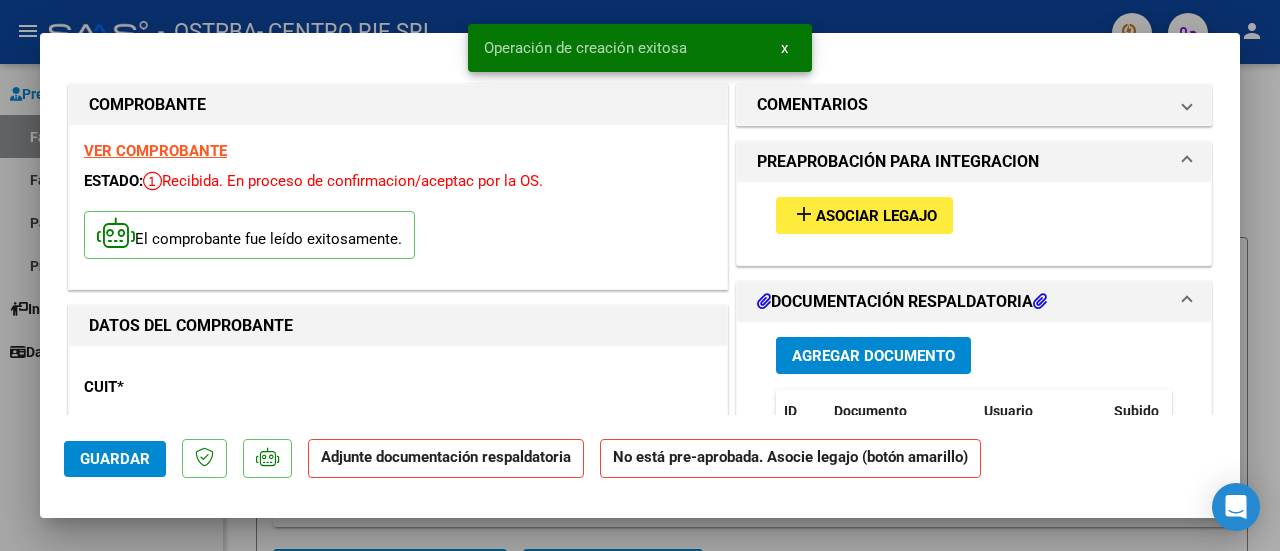 click on "Asociar Legajo" at bounding box center (876, 216) 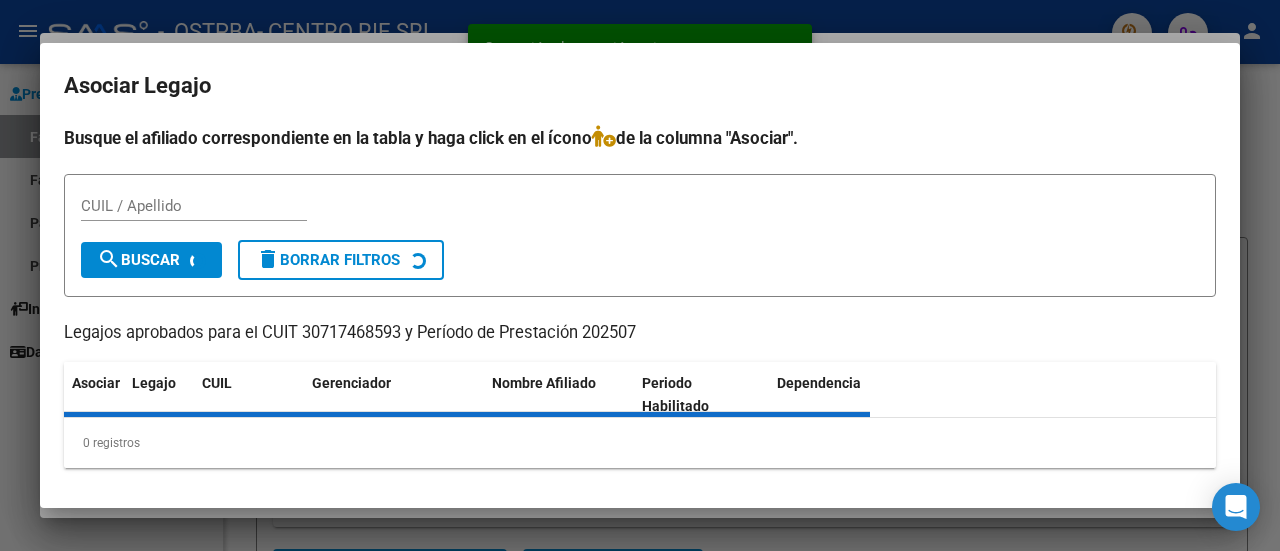 type 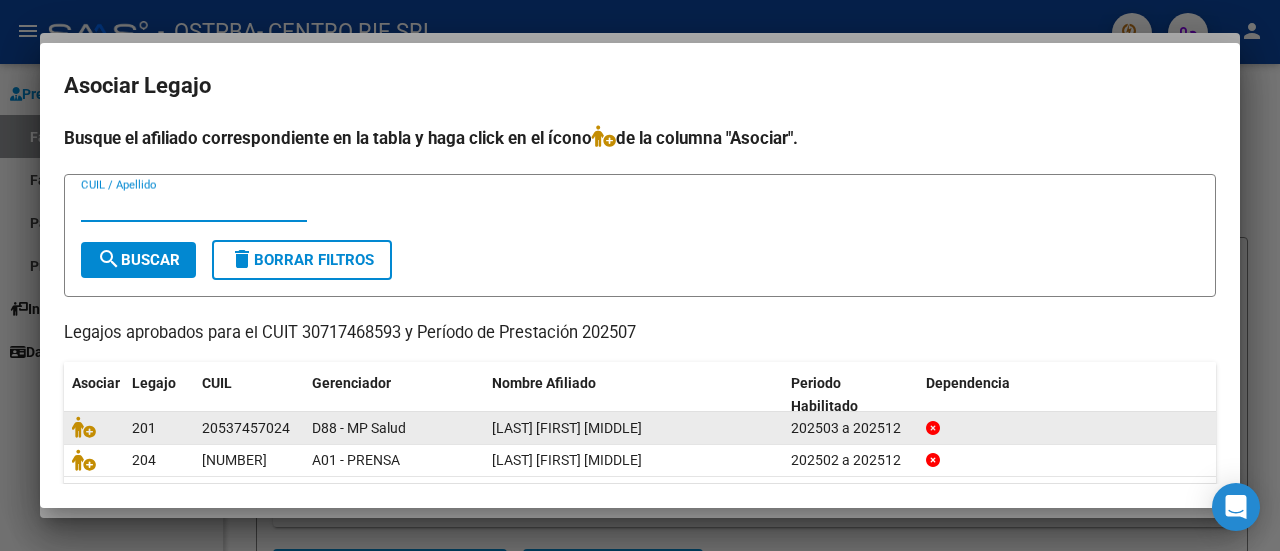 scroll, scrollTop: 63, scrollLeft: 0, axis: vertical 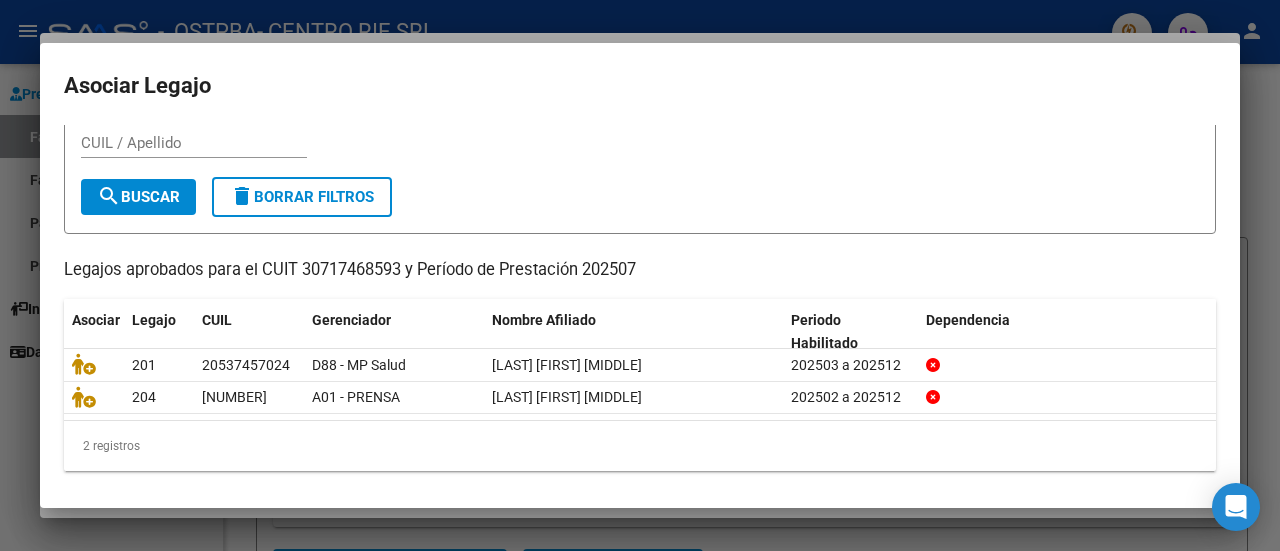 click on "CUIL / Apellido" at bounding box center [640, 152] 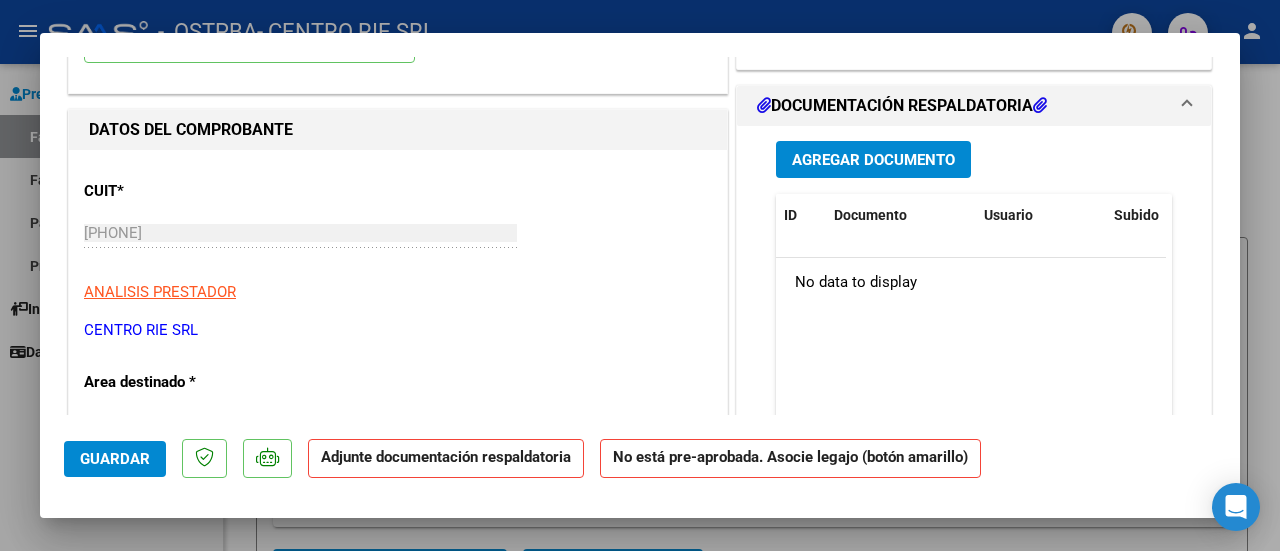 scroll, scrollTop: 100, scrollLeft: 0, axis: vertical 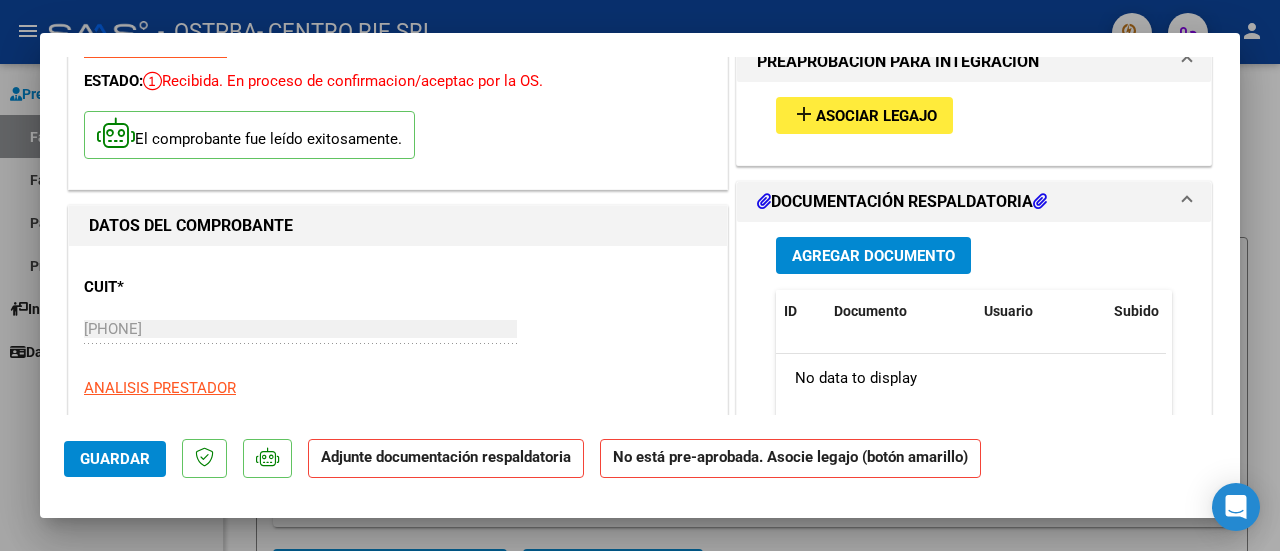 click on "Agregar Documento" at bounding box center (873, 256) 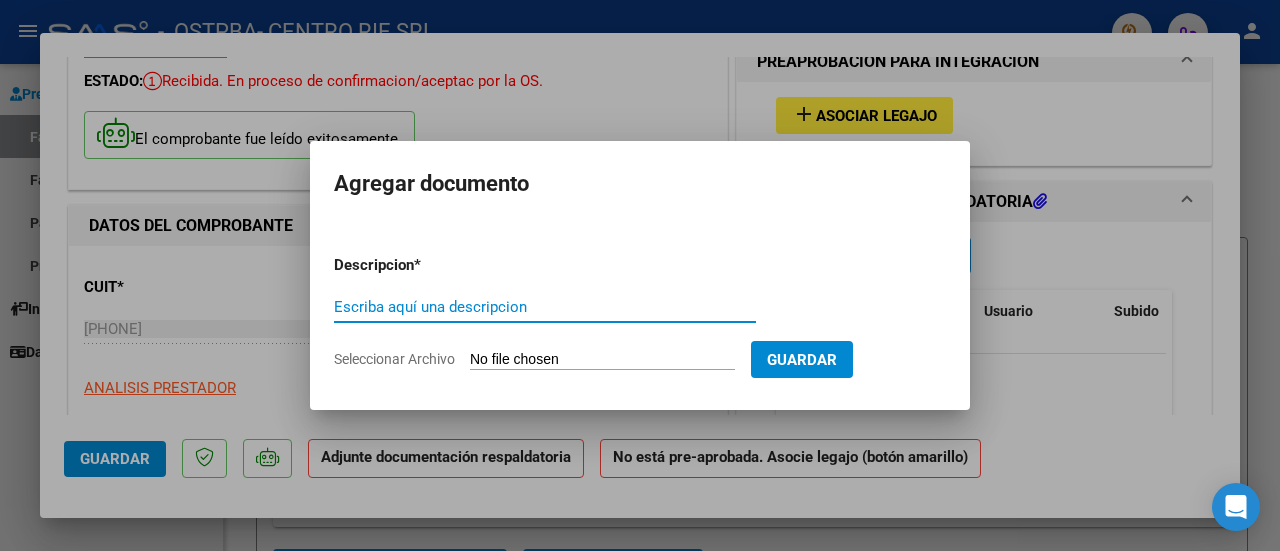 click on "Escriba aquí una descripcion" at bounding box center (545, 307) 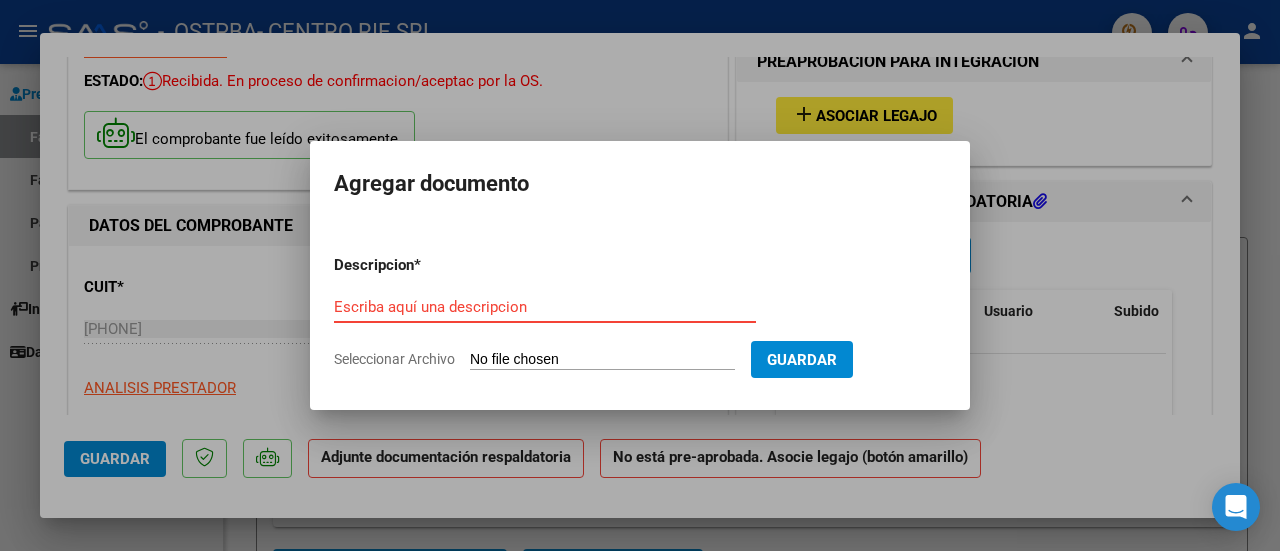 click on "Escriba aquí una descripcion" at bounding box center (545, 307) 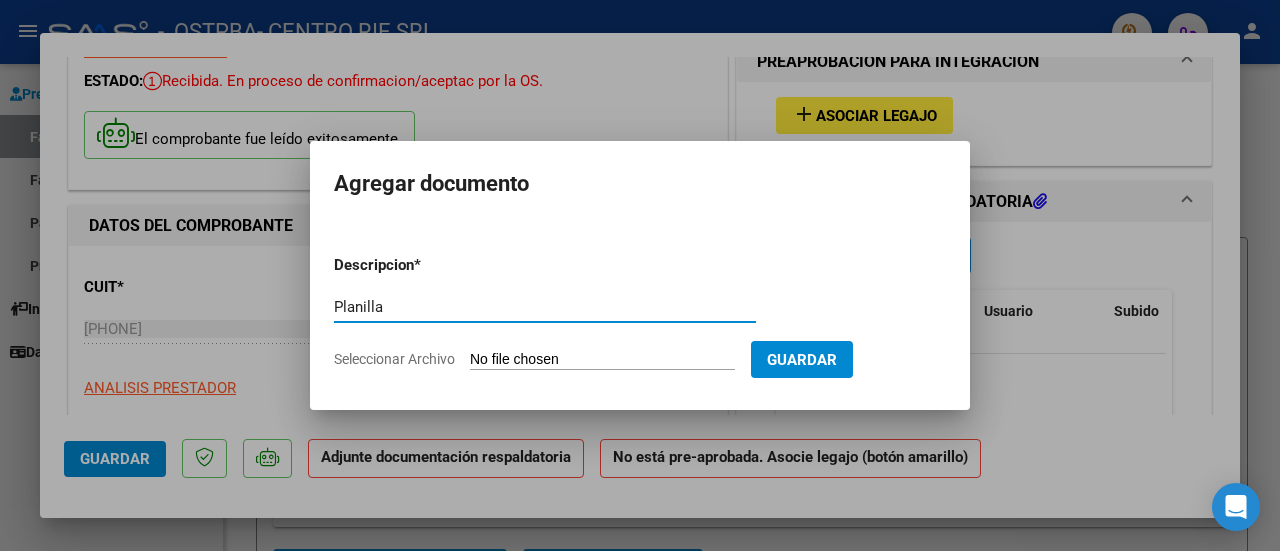 type on "Planilla" 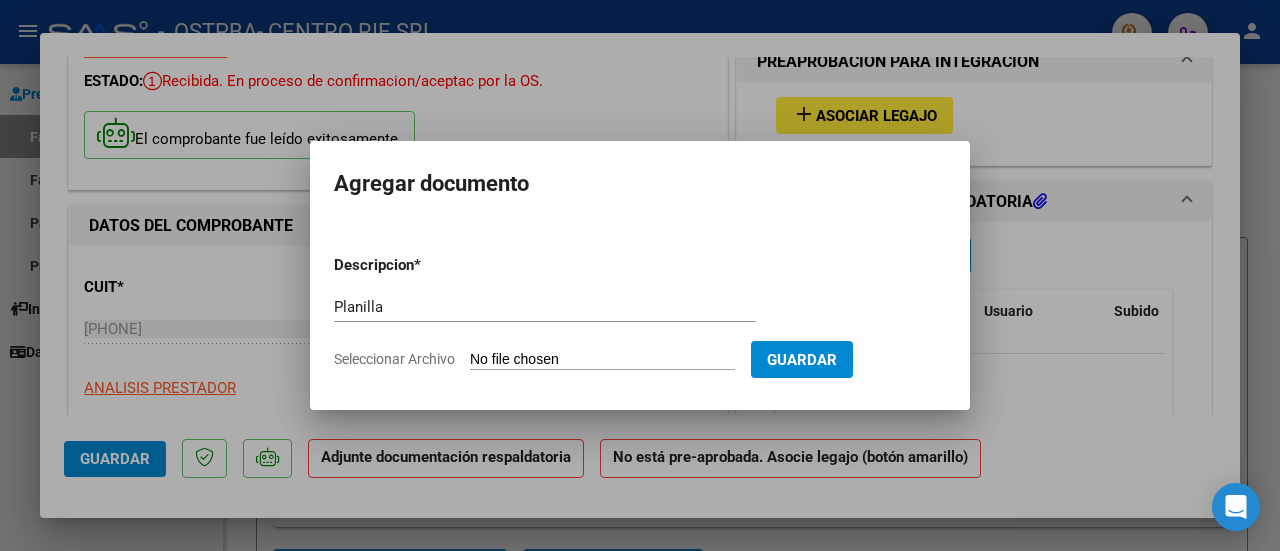 click on "Seleccionar Archivo" at bounding box center [602, 360] 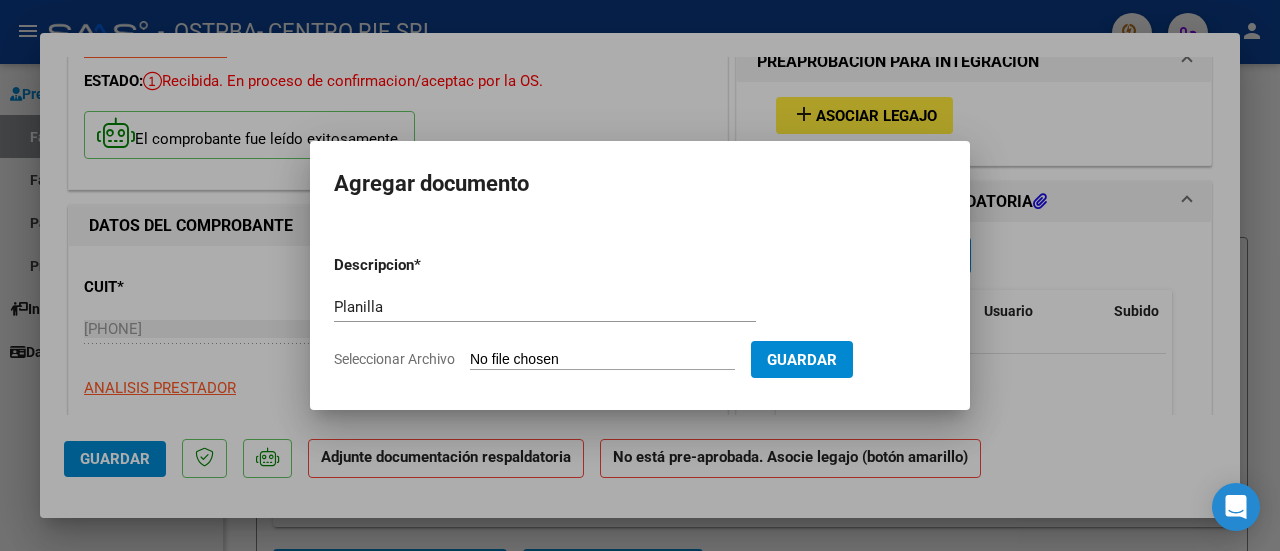 type on "C:\fakepath\2442 - Coronel Diego Armando.pdf" 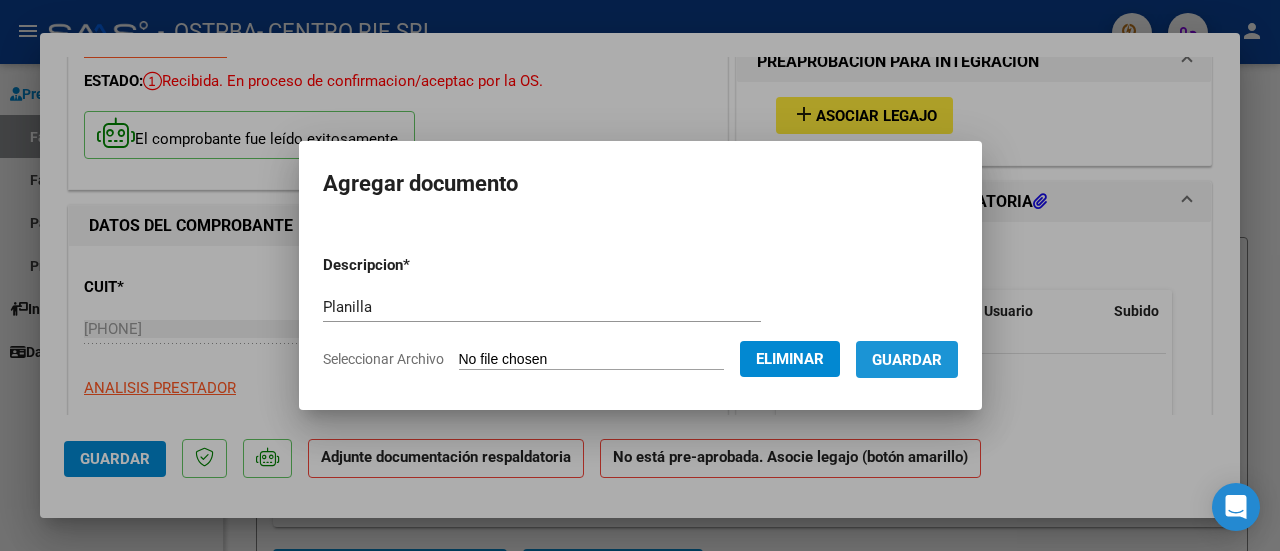 click on "Guardar" at bounding box center [907, 360] 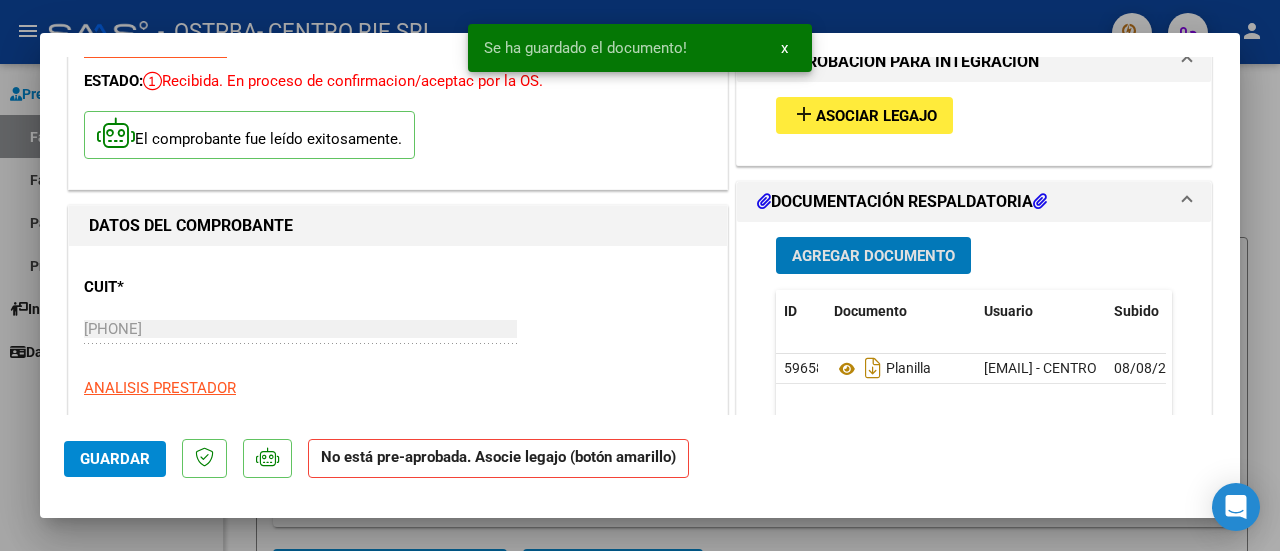 click on "Guardar" 